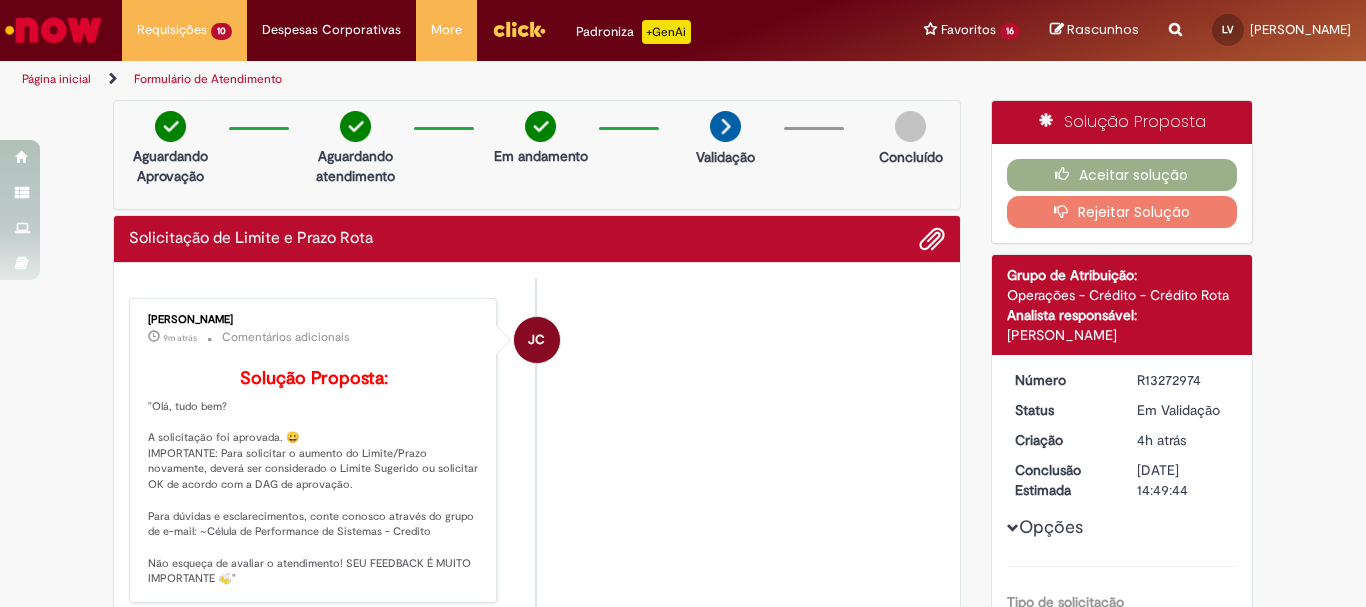 scroll, scrollTop: 0, scrollLeft: 0, axis: both 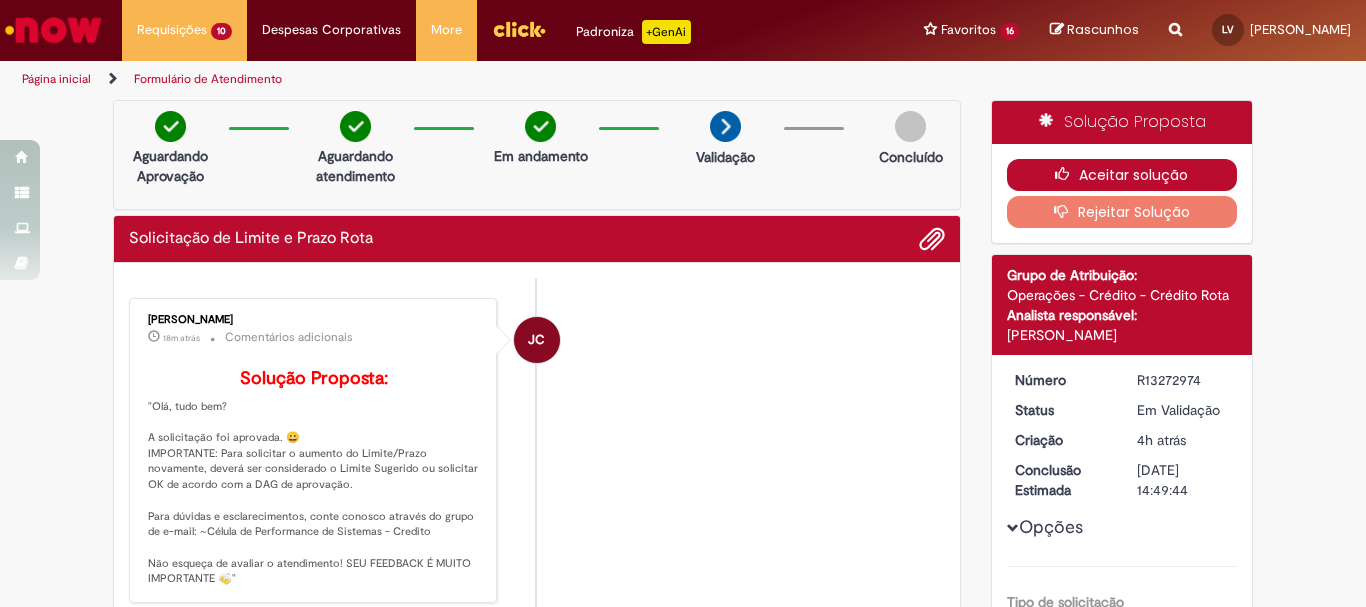 click on "Aceitar solução" at bounding box center (1122, 175) 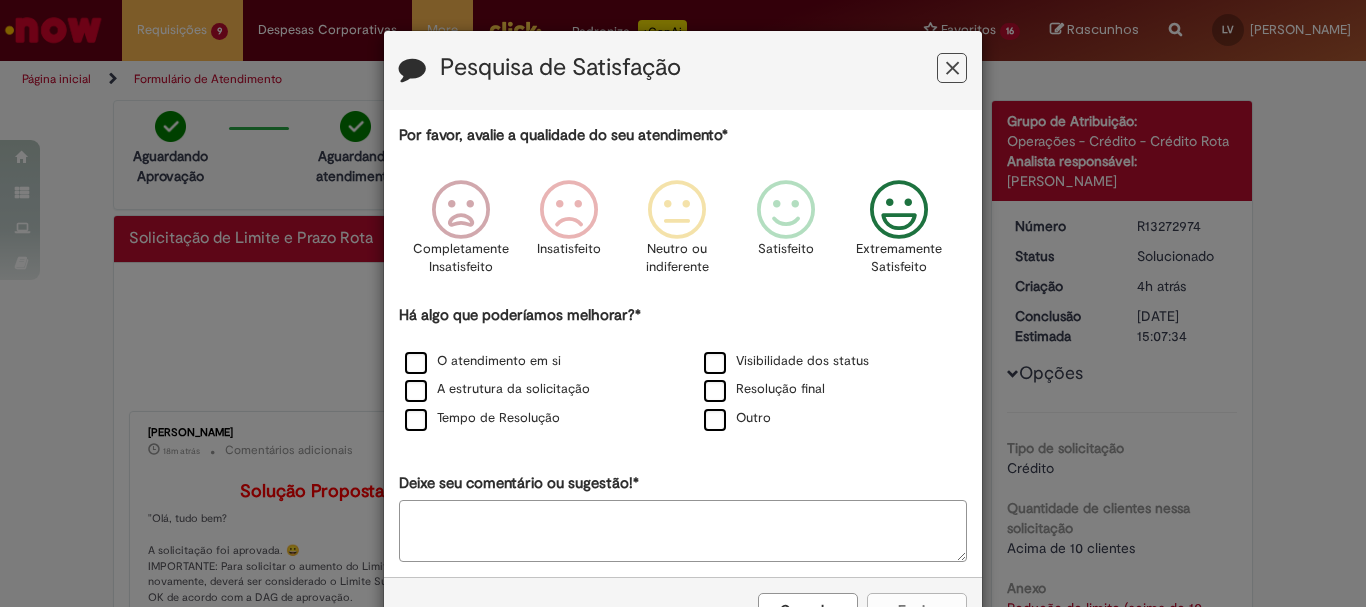 click at bounding box center [899, 210] 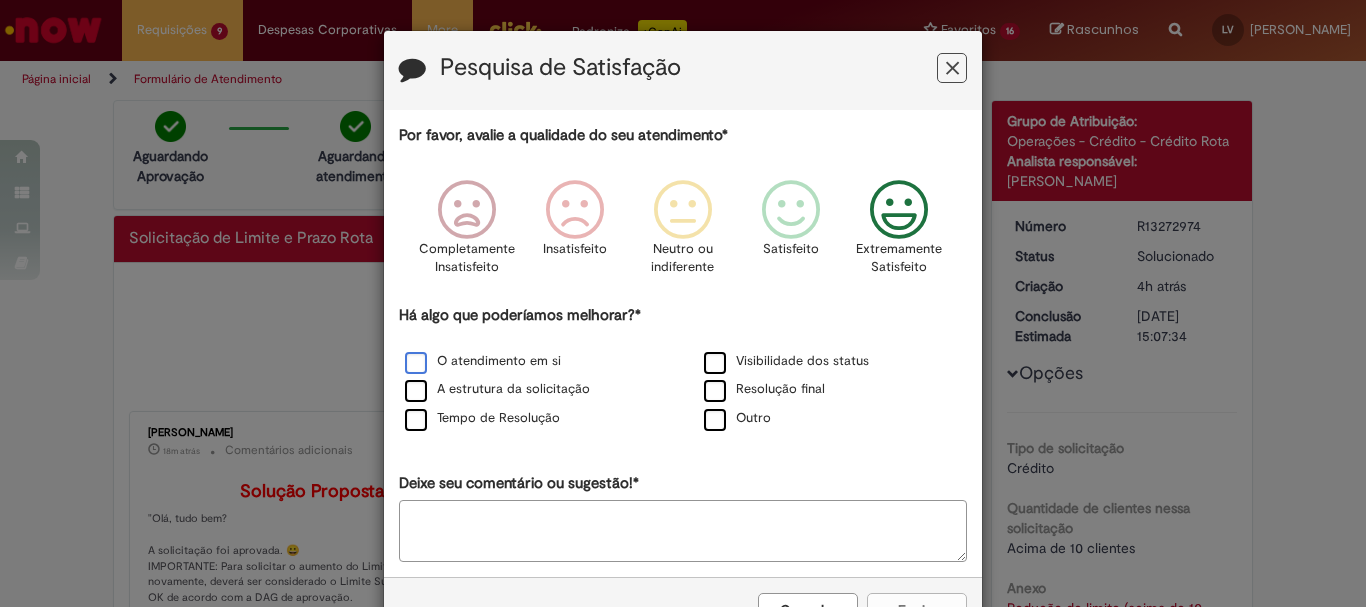 click on "O atendimento em si" at bounding box center (483, 361) 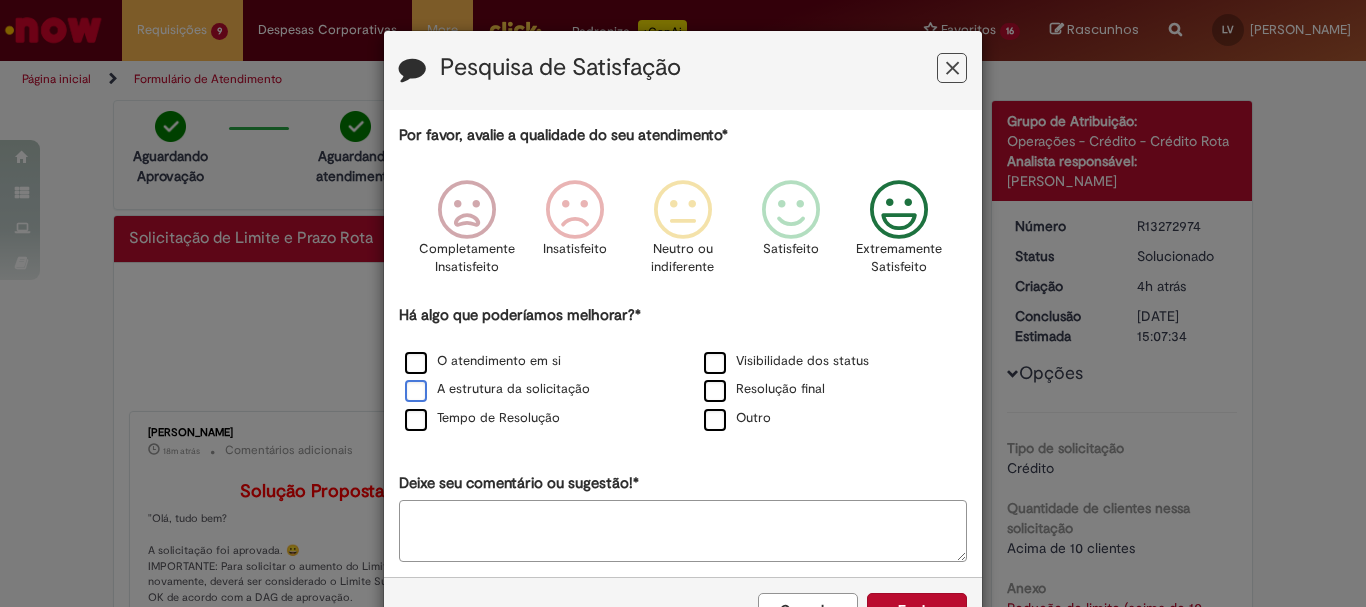 click on "A estrutura da solicitação" at bounding box center [533, 390] 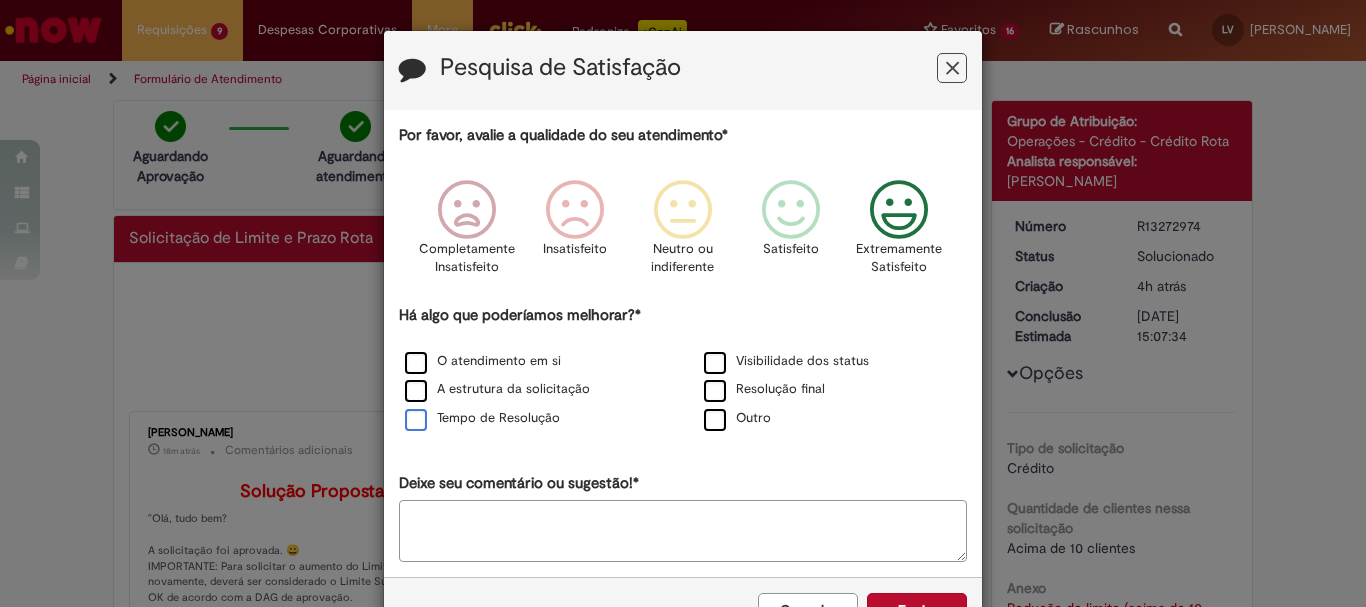 click on "Tempo de Resolução" at bounding box center (482, 418) 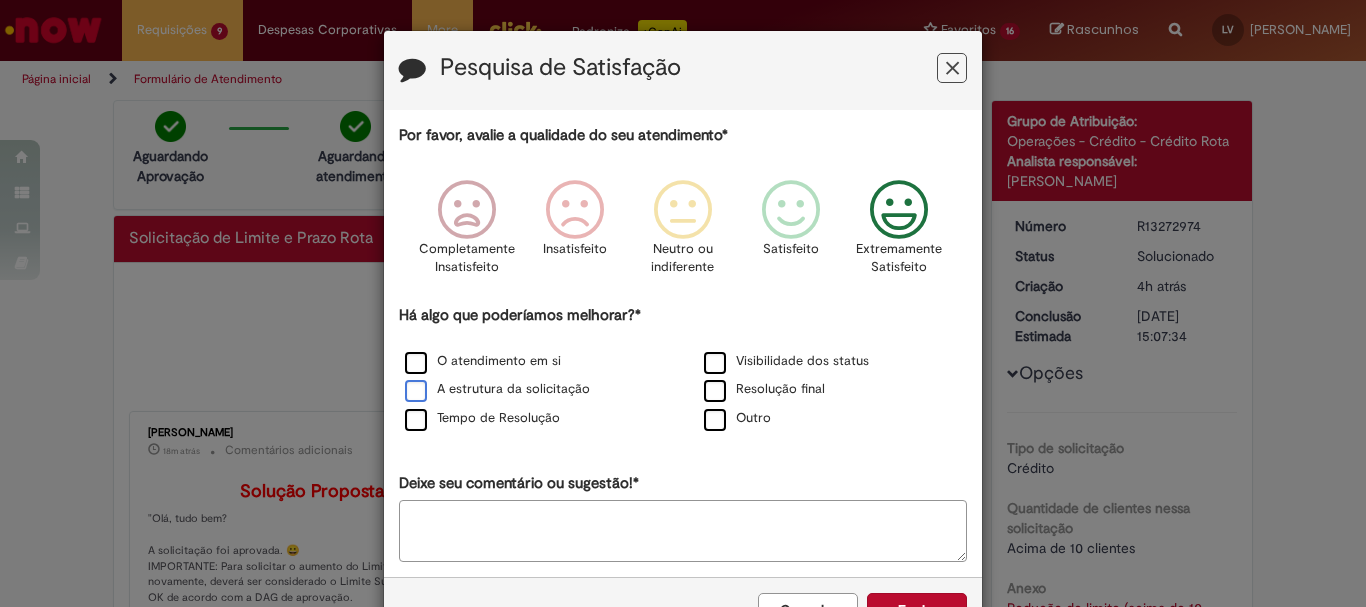 click on "A estrutura da solicitação" at bounding box center [497, 389] 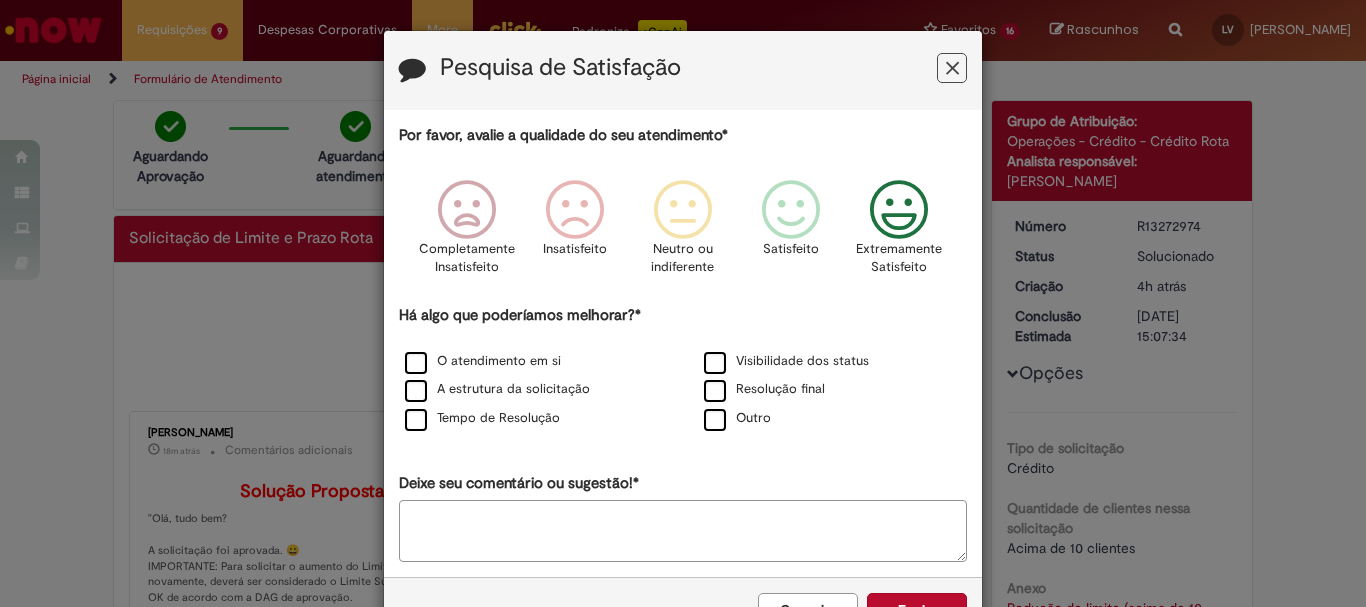 scroll, scrollTop: 66, scrollLeft: 0, axis: vertical 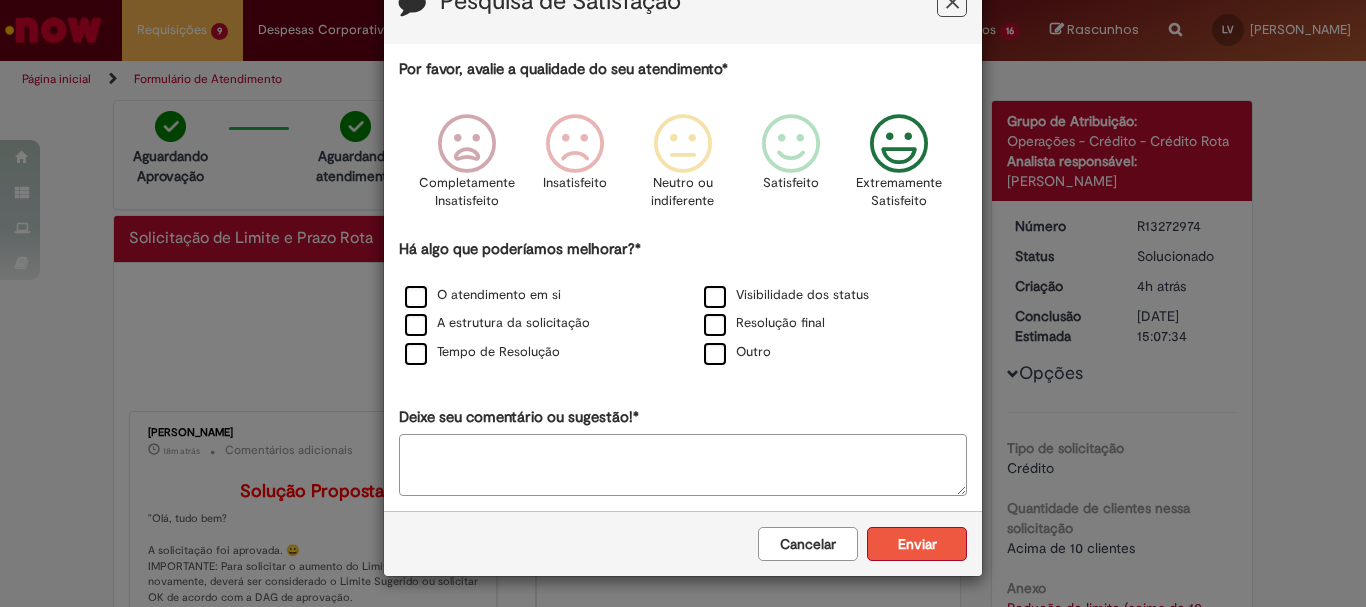 click on "Enviar" at bounding box center [917, 544] 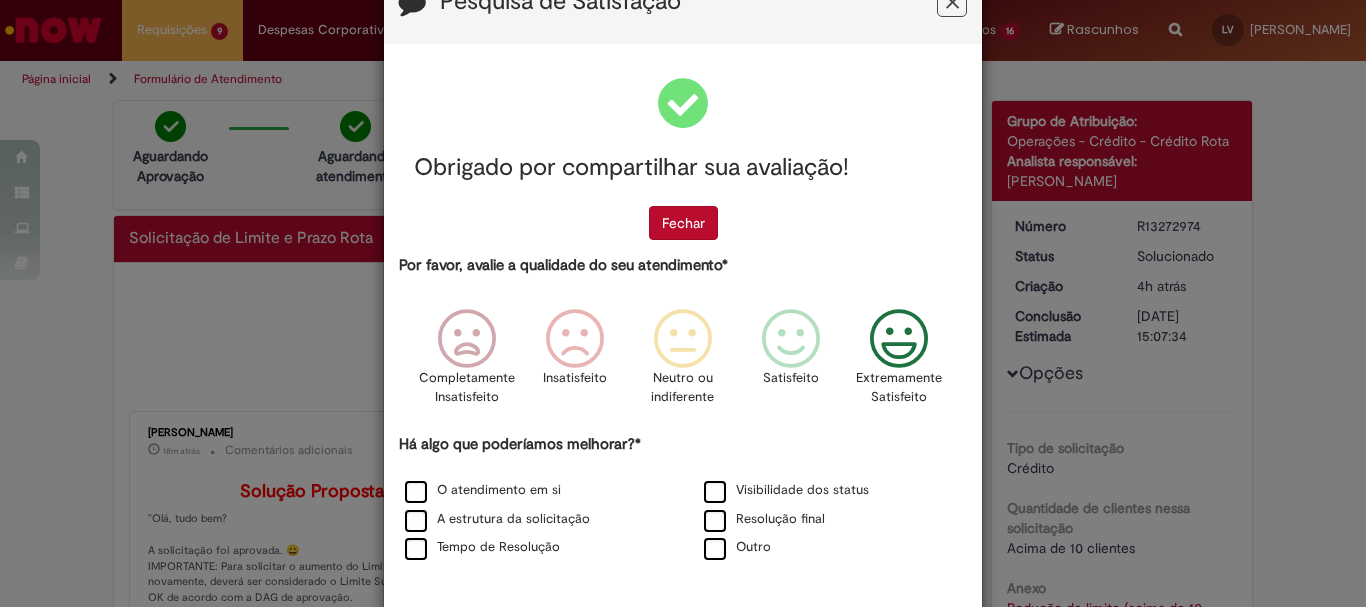 scroll, scrollTop: 0, scrollLeft: 0, axis: both 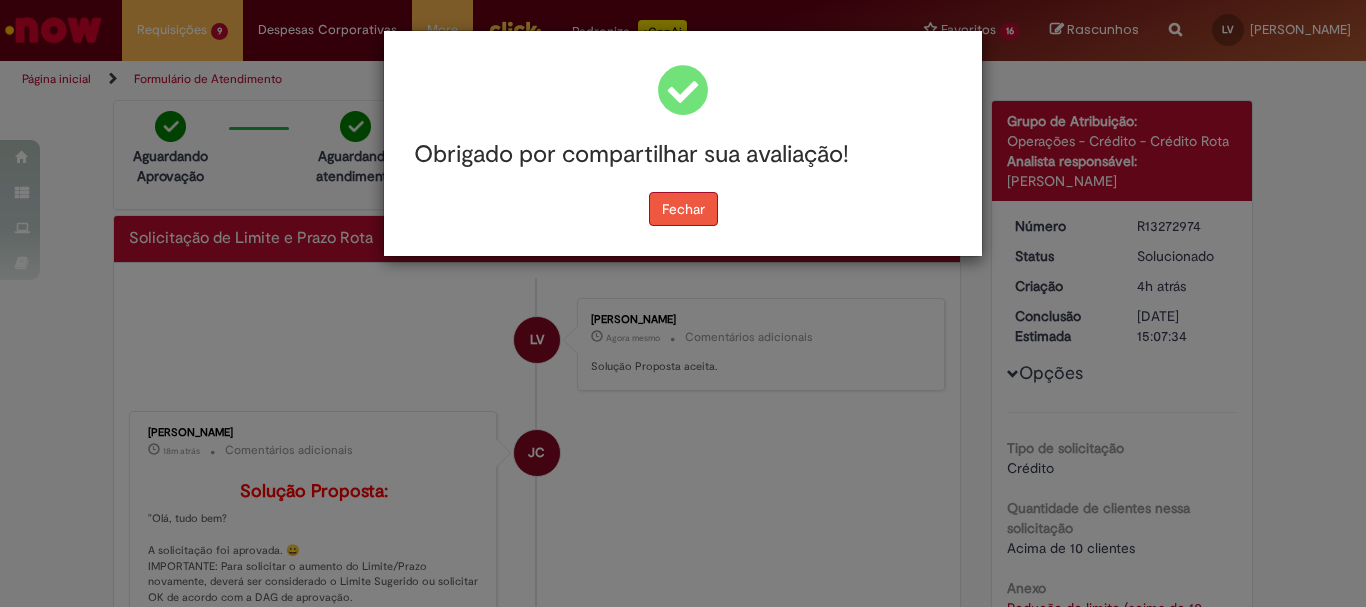 click on "Fechar" at bounding box center (683, 209) 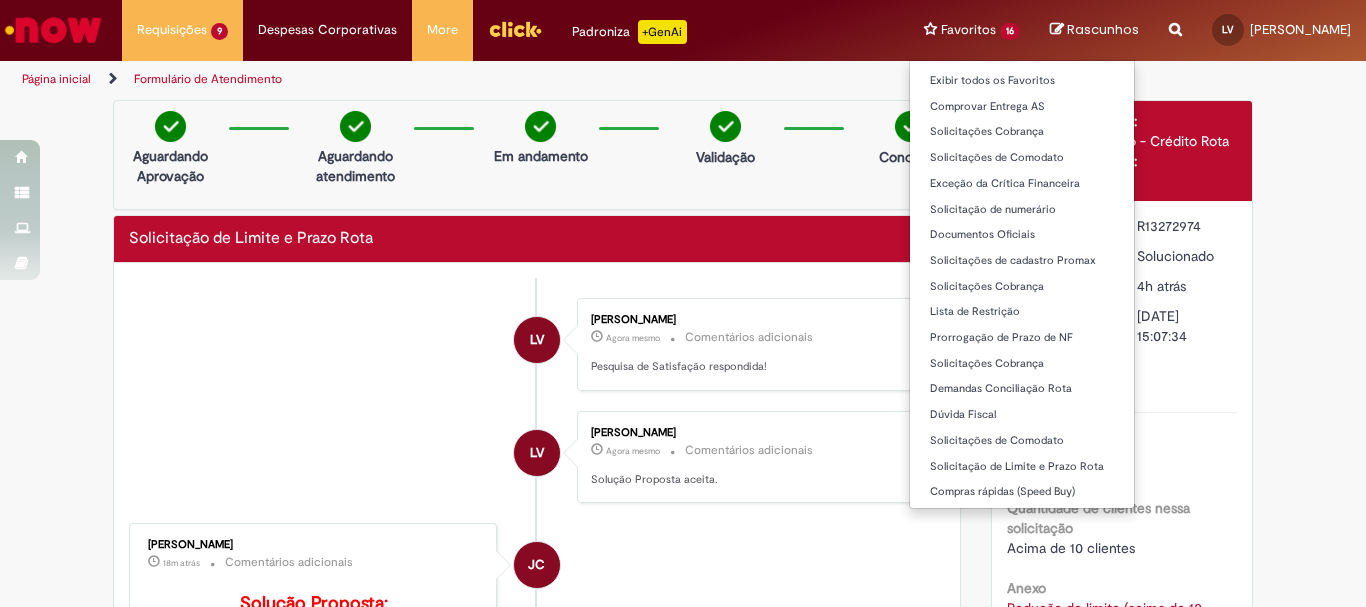 click on "Favoritos   16
Exibir todos os Favoritos
Comprovar Entrega AS
Solicitações Cobrança
Solicitações de Comodato
Exceção da Crítica Financeira
Solicitação de numerário
Documentos Oficiais
Solicitações de cadastro Promax
Solicitações Cobrança
Lista de Restrição
Prorrogação de Prazo de NF
Solicitações Cobrança
Demandas Conciliação Rota
Dúvida Fiscal
Solicitações de Comodato
Solicitação de Limite e Prazo Rota
Compras rápidas (Speed Buy)" at bounding box center [972, 30] 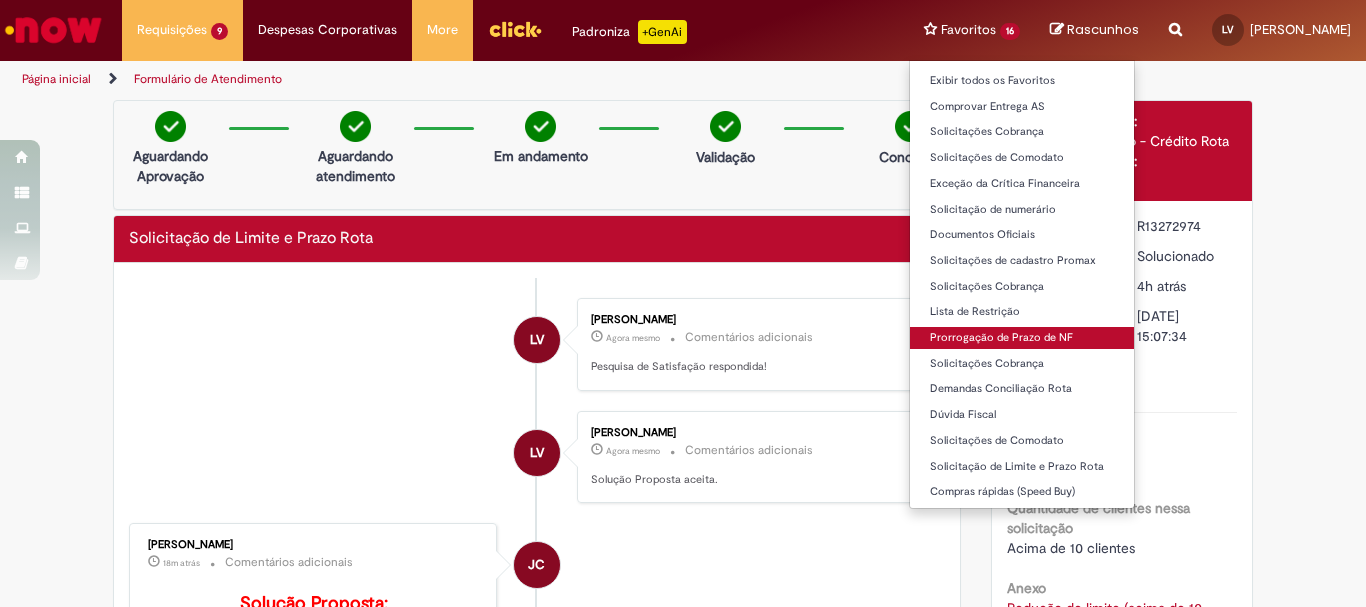 click on "Prorrogação de Prazo de NF" at bounding box center [1022, 338] 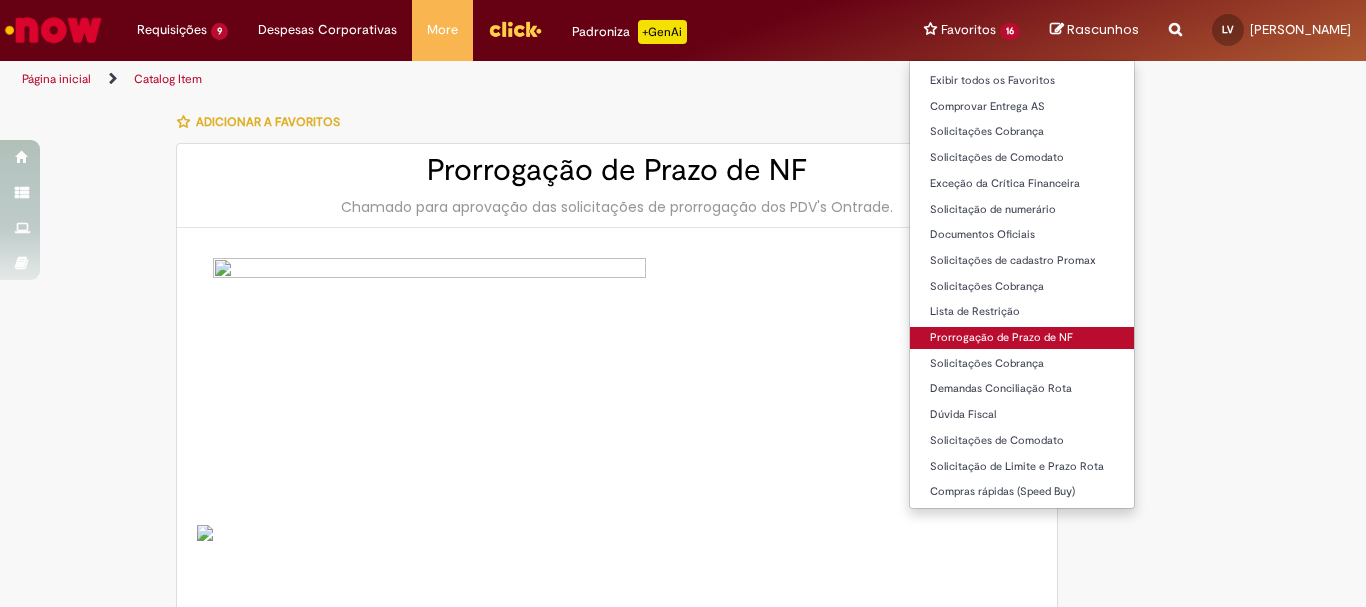 type on "********" 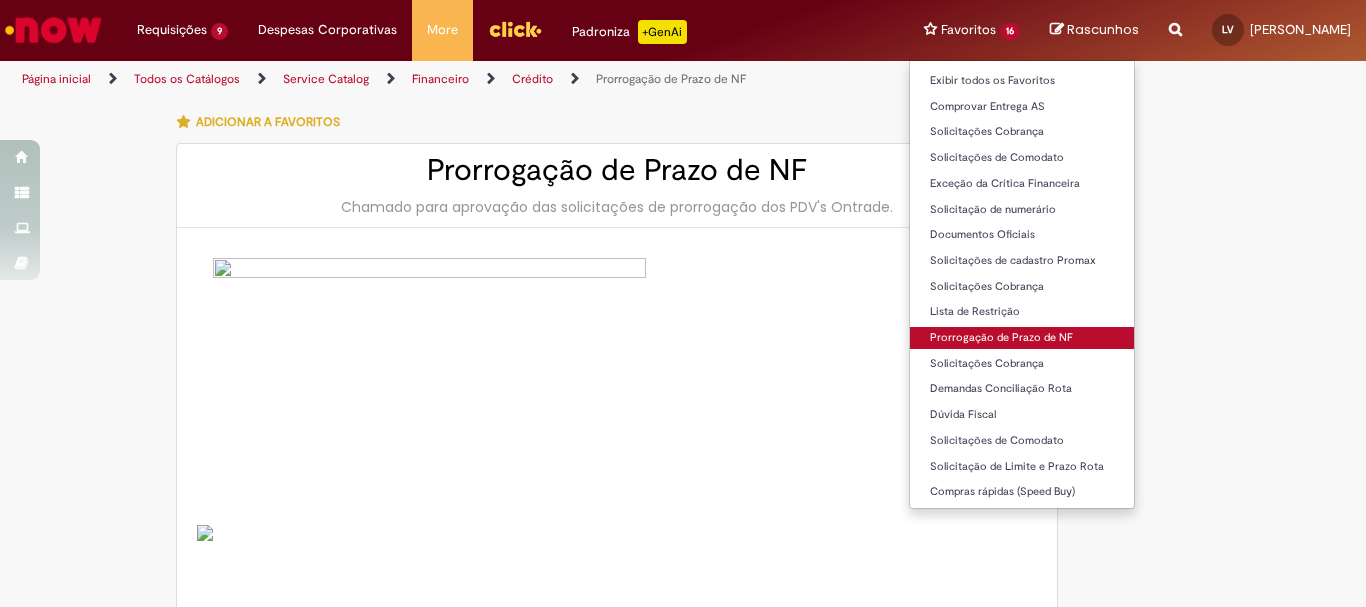 type on "**********" 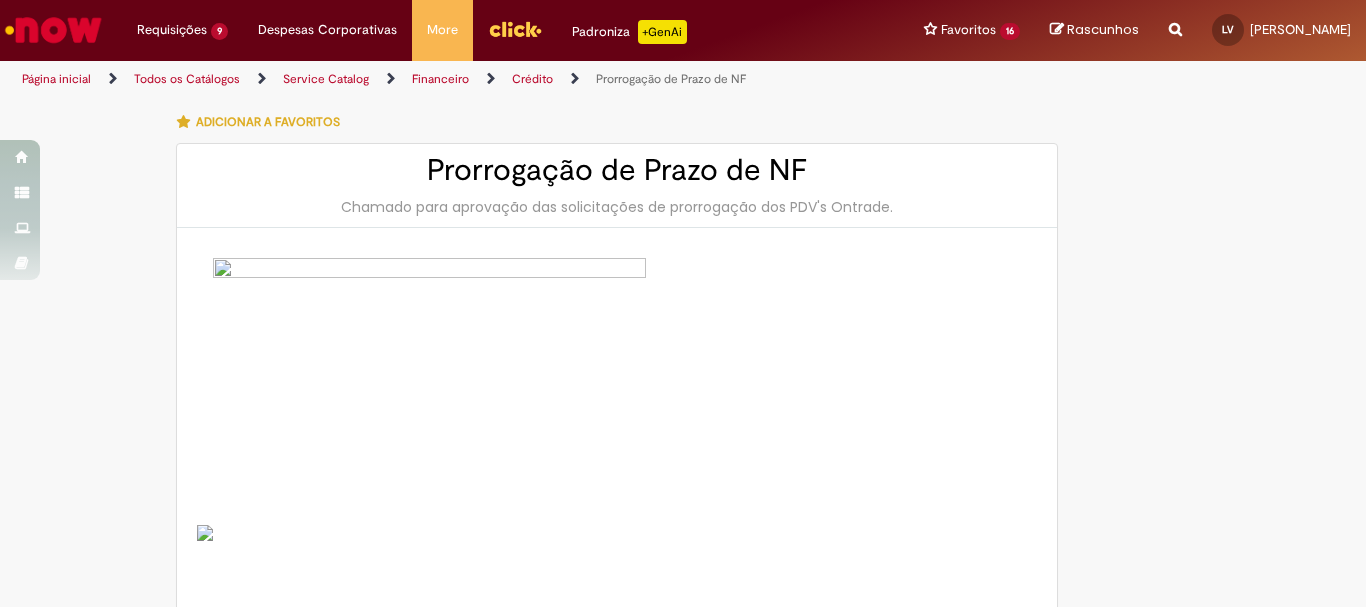 click on "Tire dúvidas com LupiAssist    +GenAI
Oi! Eu sou LupiAssist, uma Inteligência Artificial Generativa em constante aprendizado   Meu conteúdo é monitorado para trazer uma melhor experiência
Dúvidas comuns:
Só mais um instante, estou consultando nossas bases de conhecimento  e escrevendo a melhor resposta pra você!
Title
Lorem ipsum dolor sit amet    Fazer uma nova pergunta
Gerei esta resposta utilizando IA Generativa em conjunto com os nossos padrões. Em caso de divergência, os documentos oficiais prevalecerão.
Saiba mais em:
Ou ligue para:
E aí, te ajudei?
Sim, obrigado!" at bounding box center [683, 1130] 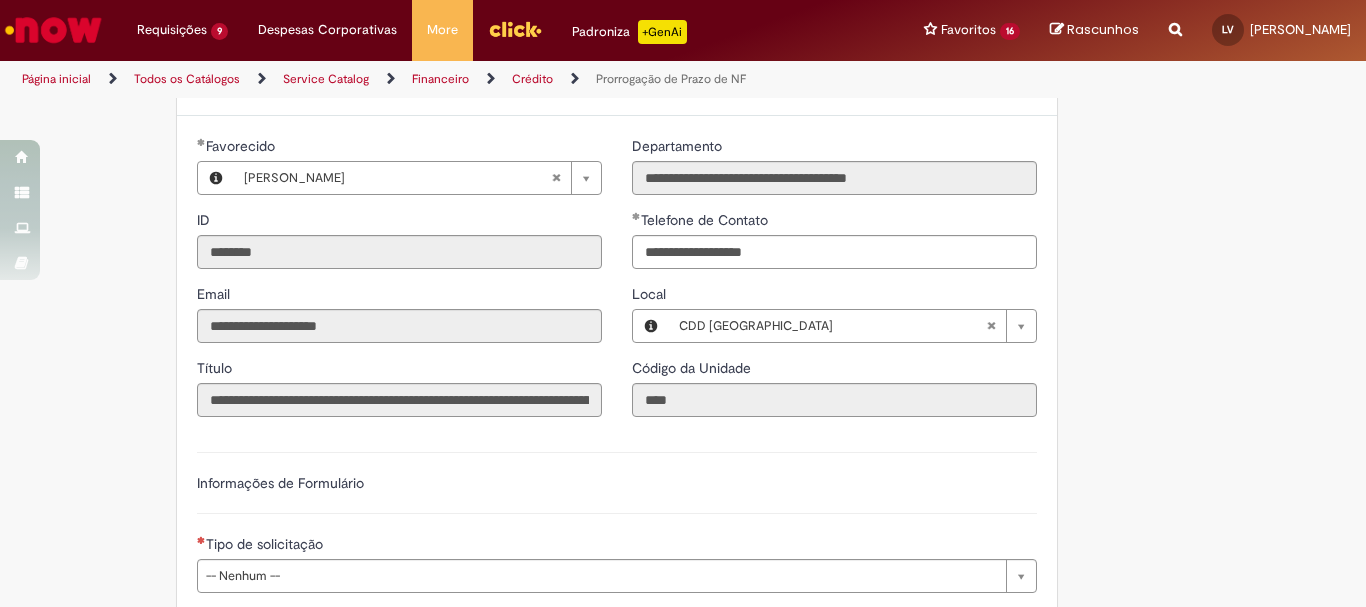 scroll, scrollTop: 1000, scrollLeft: 0, axis: vertical 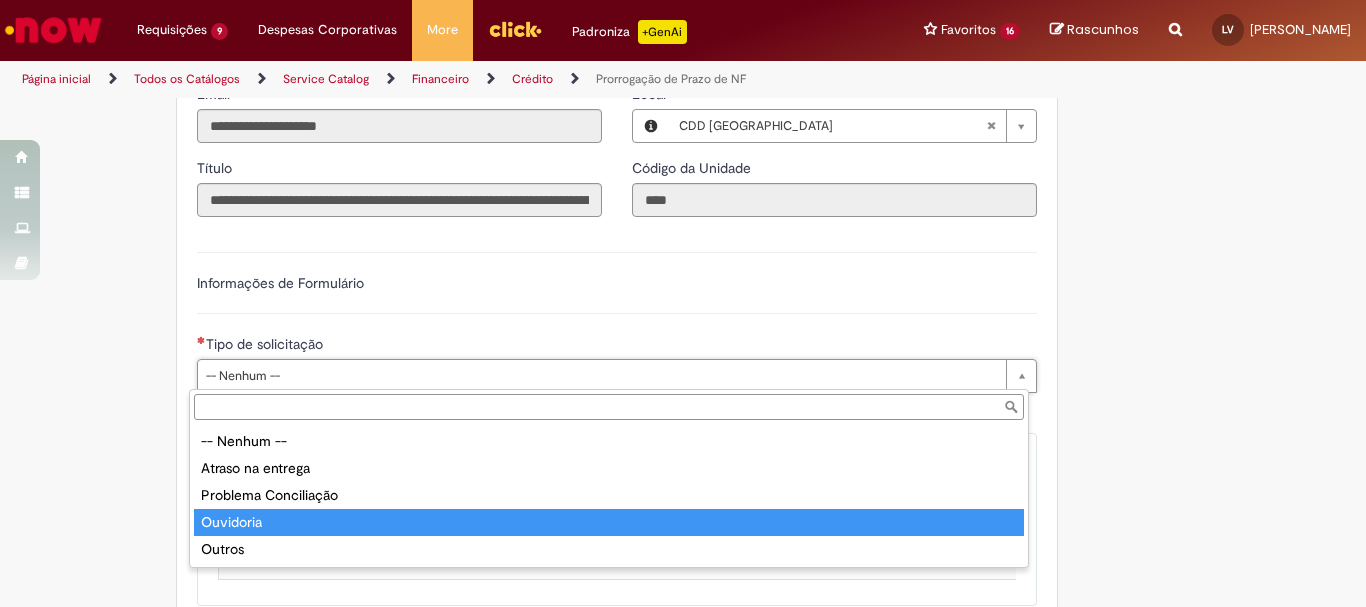 type on "*********" 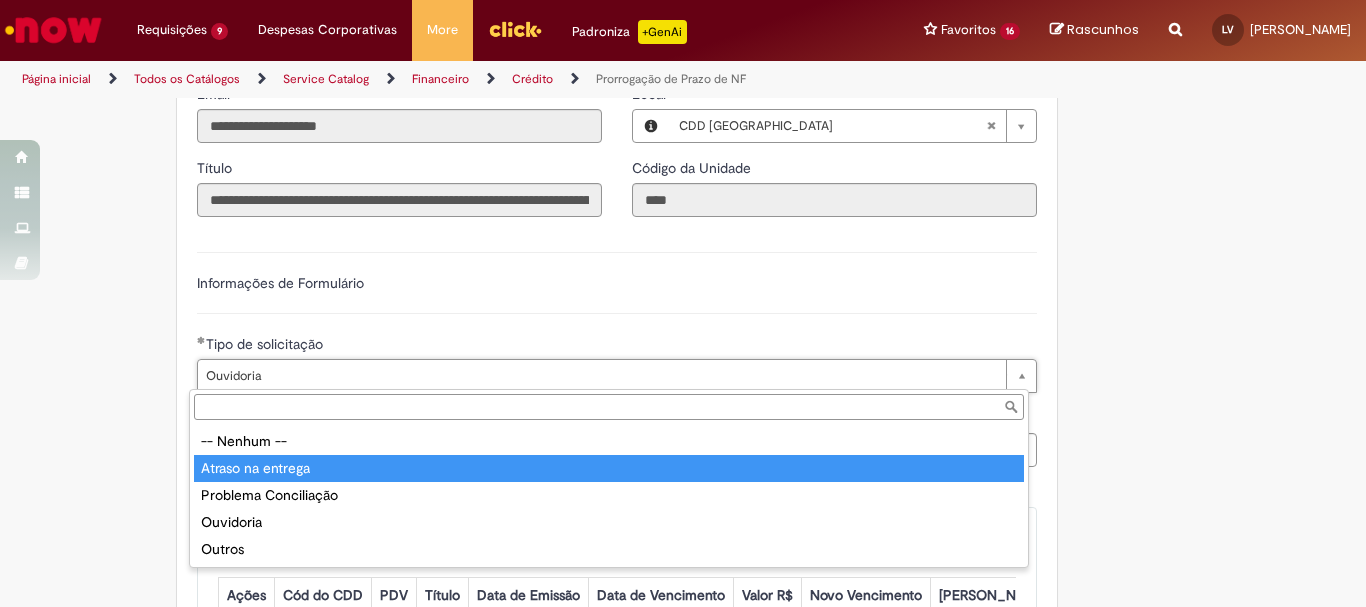 type on "**********" 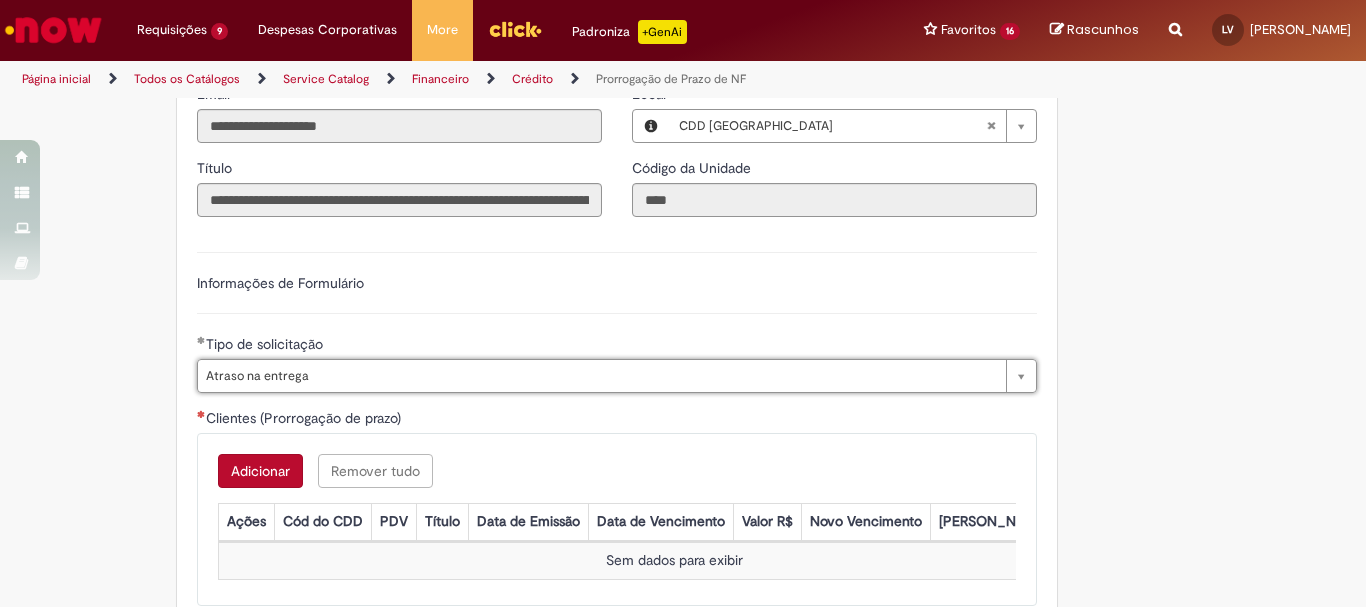 click on "**********" at bounding box center [617, 445] 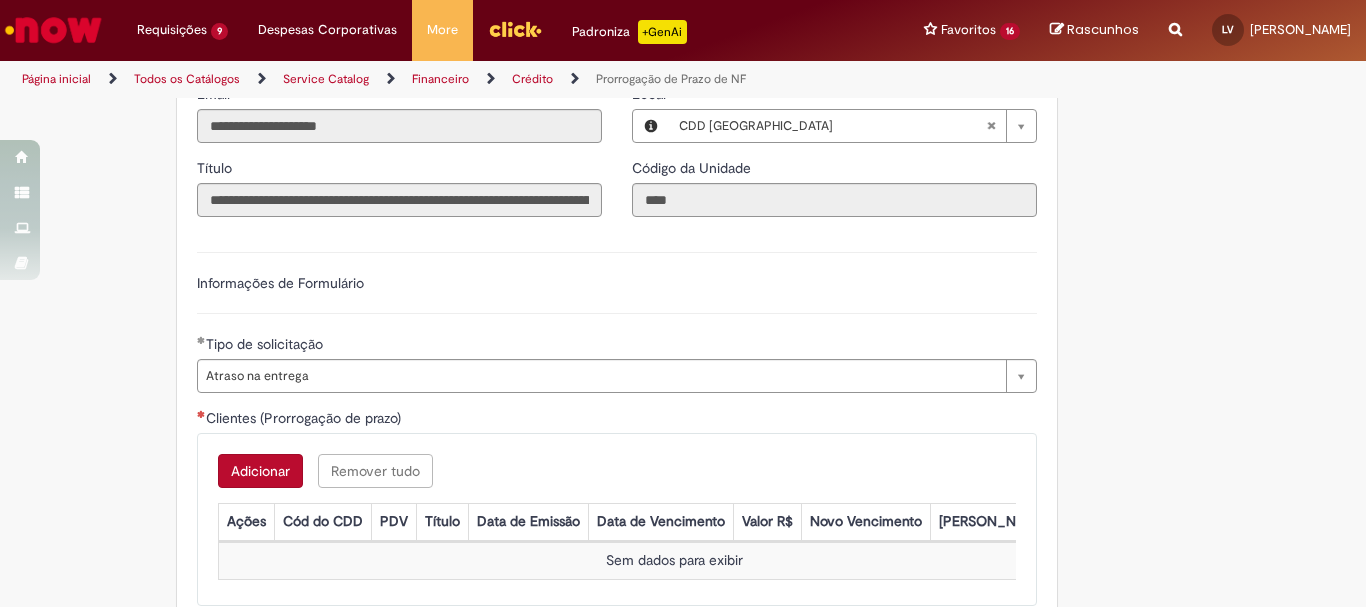click on "Adicionar" at bounding box center (260, 471) 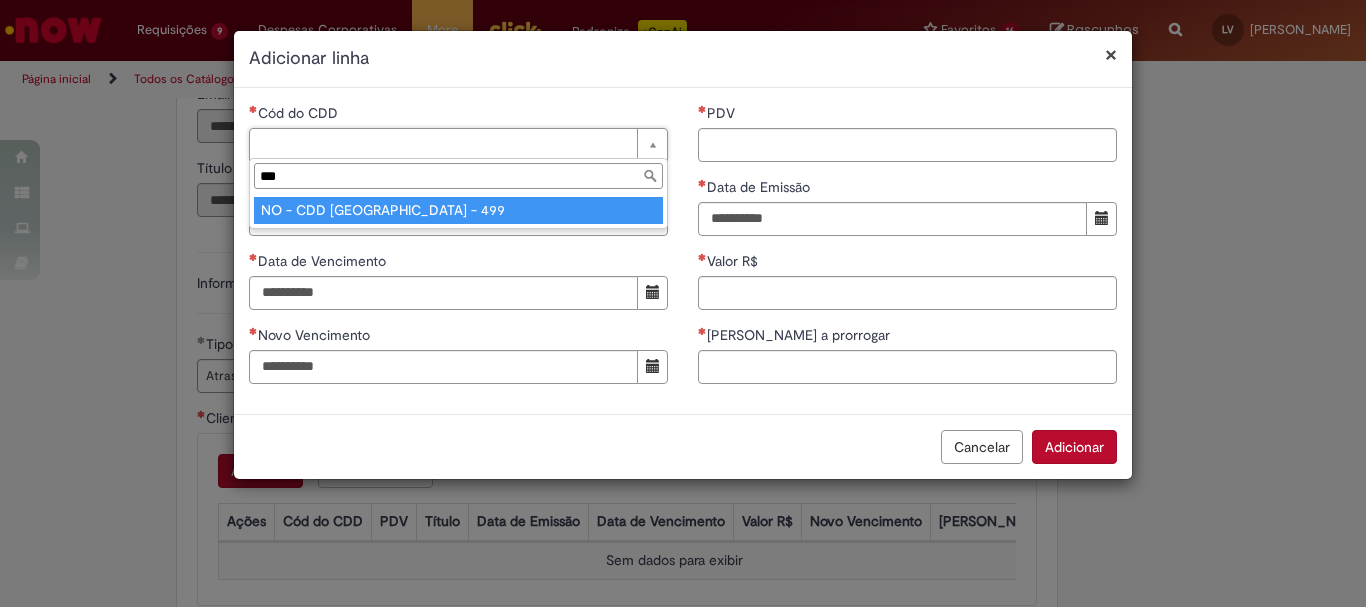 type on "***" 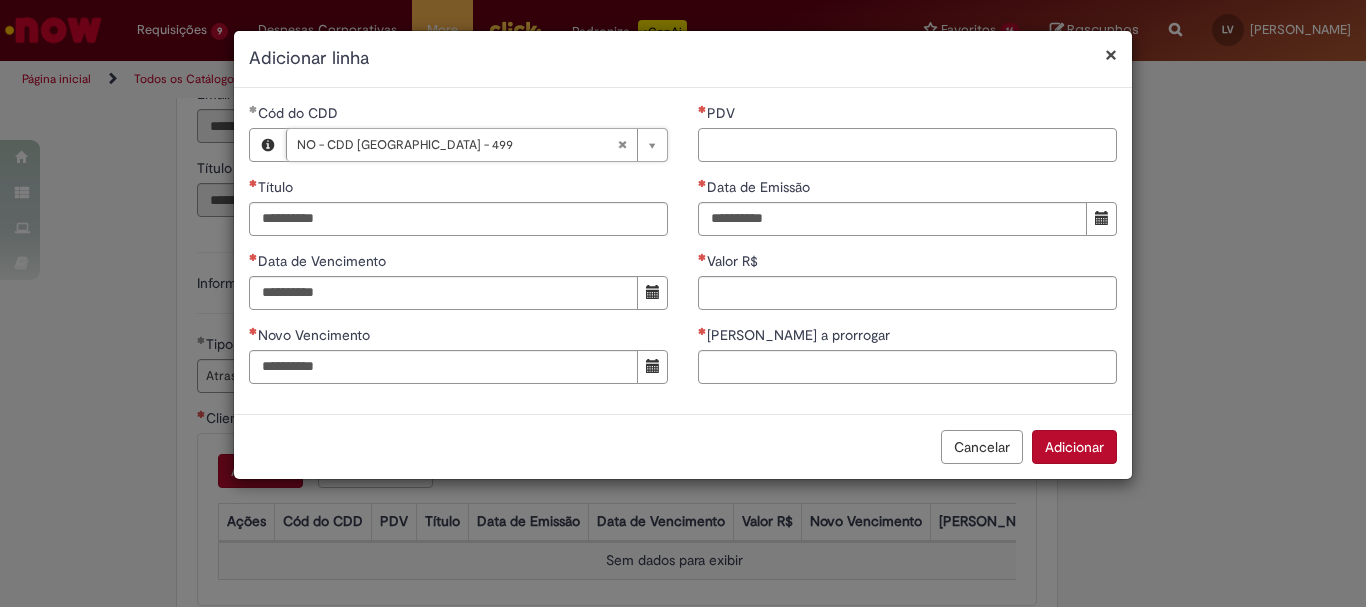 click on "PDV" at bounding box center [907, 145] 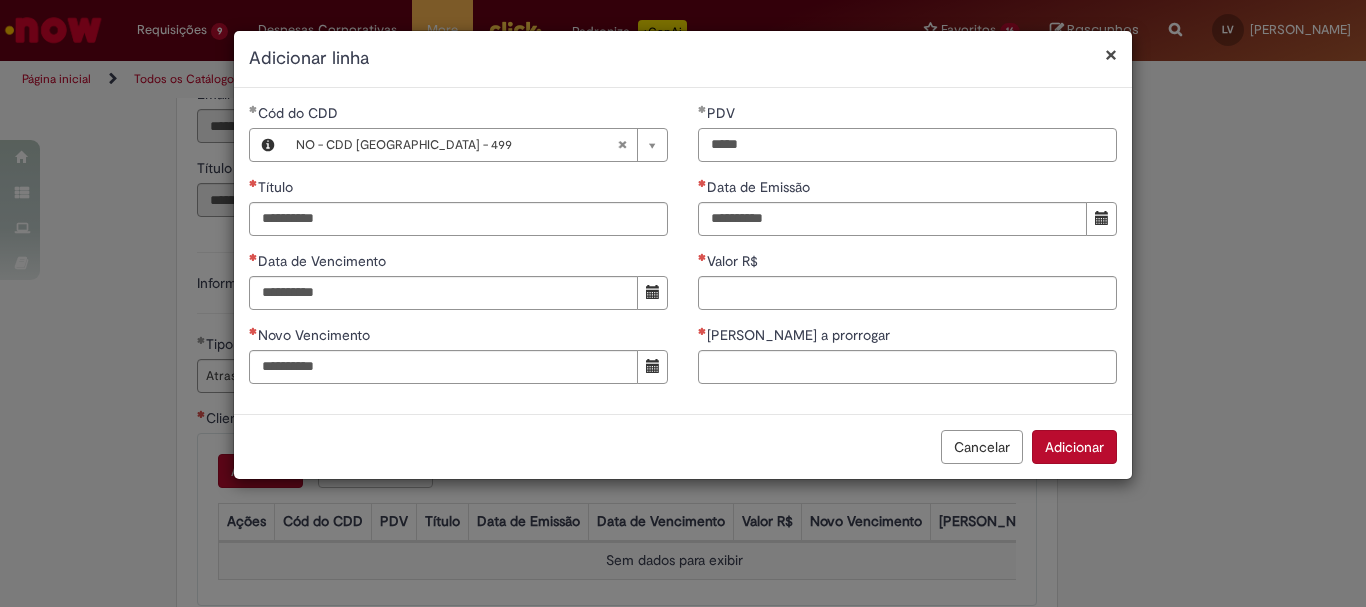 type on "*****" 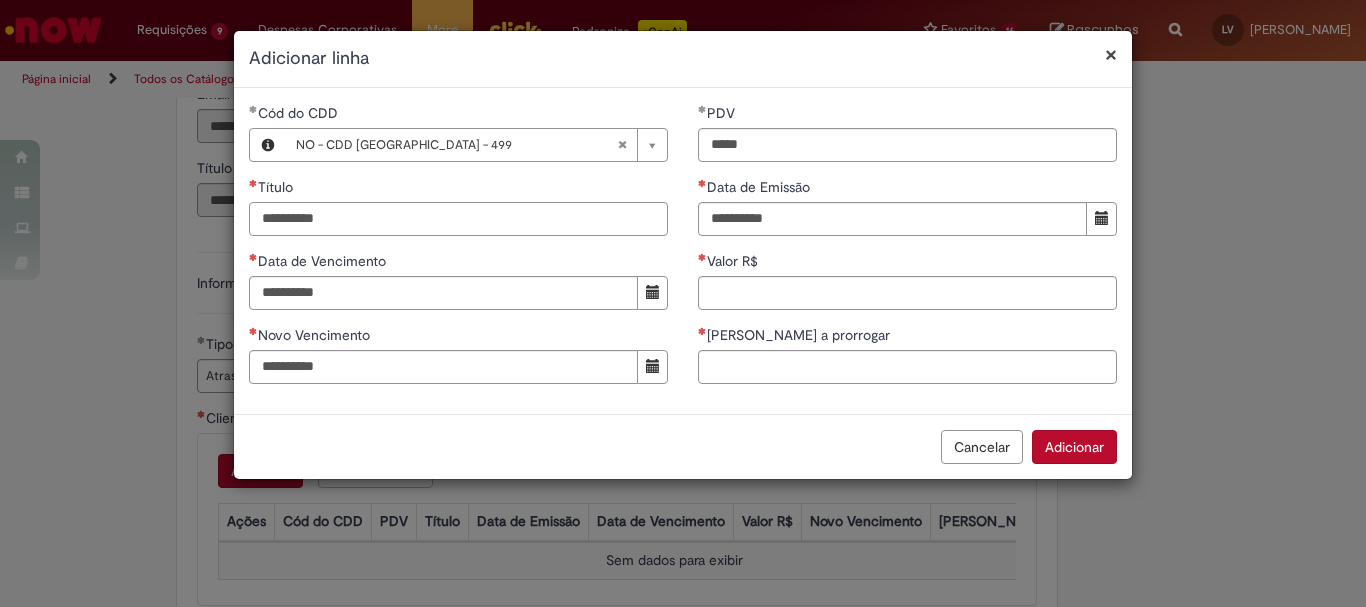 click on "Título" at bounding box center [458, 219] 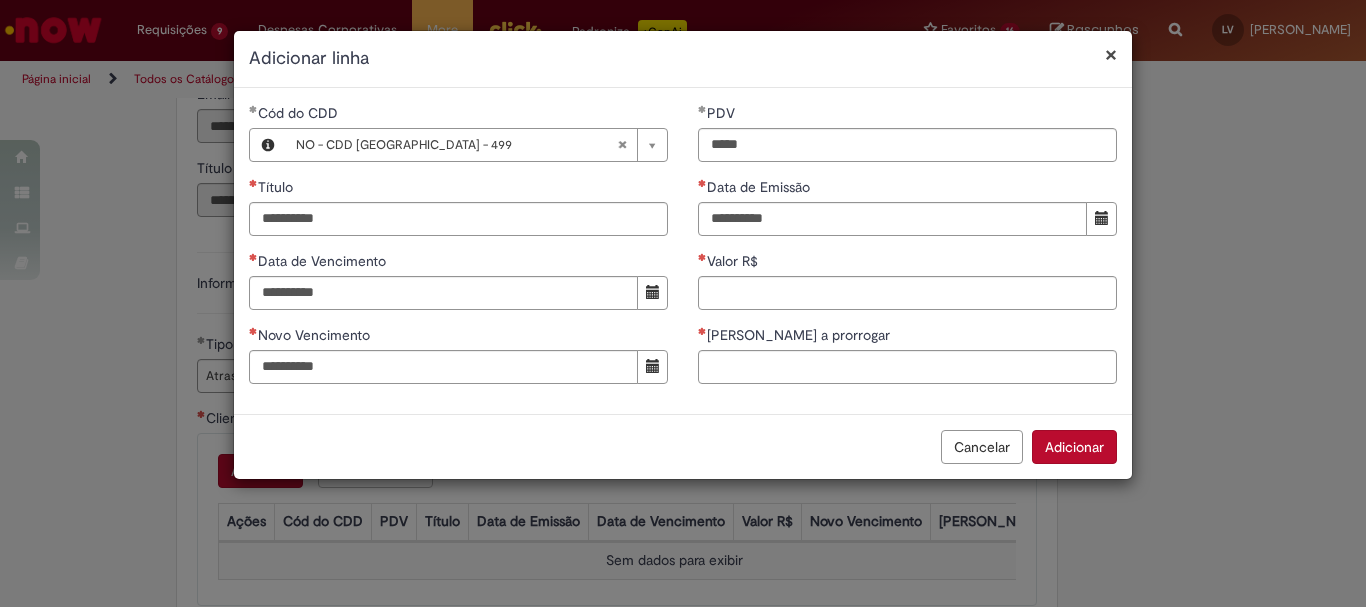 click on "Valor R$" at bounding box center (907, 263) 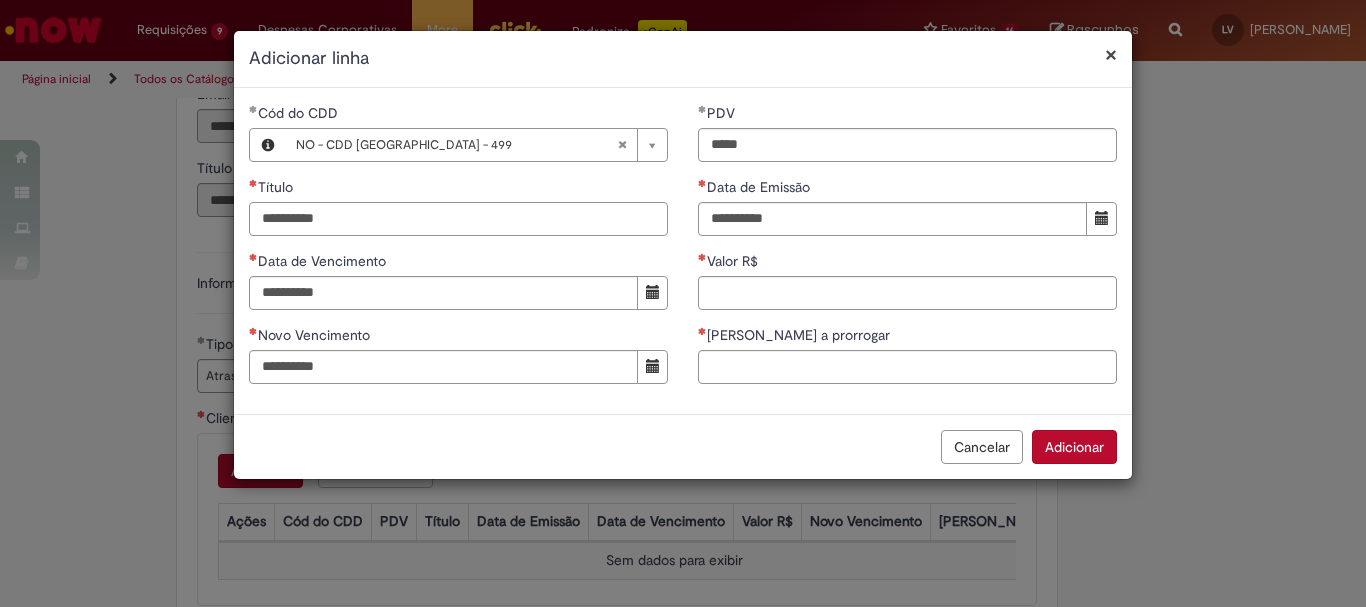 click on "Título" at bounding box center (458, 219) 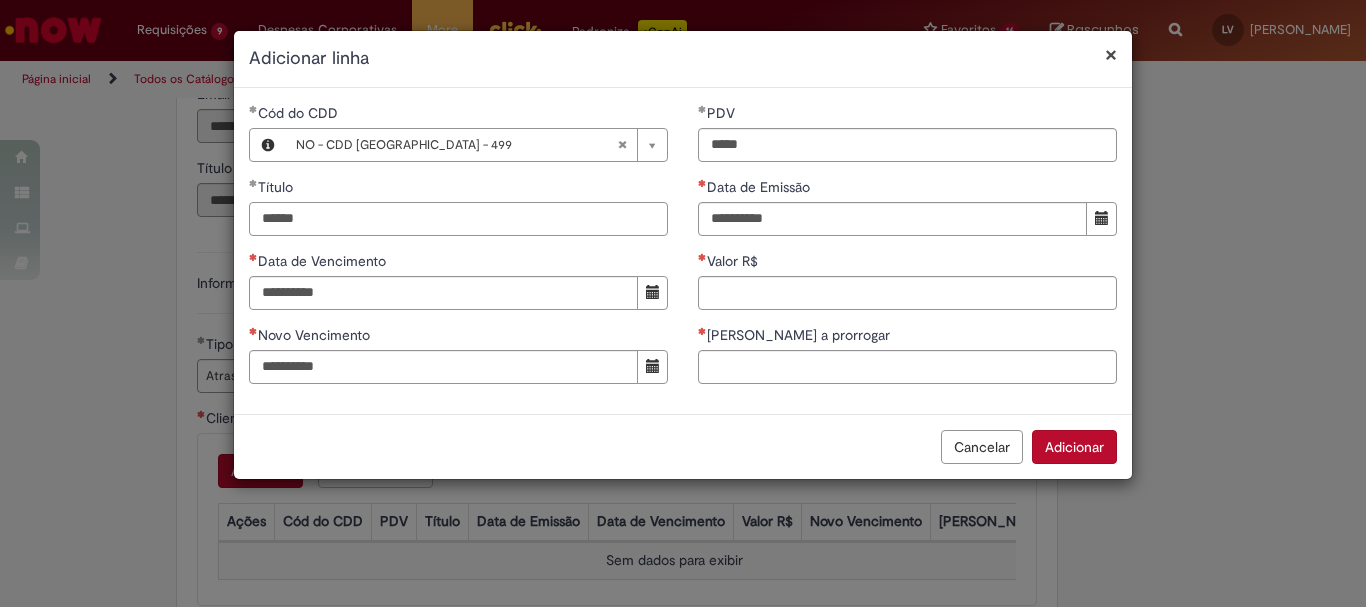 type on "******" 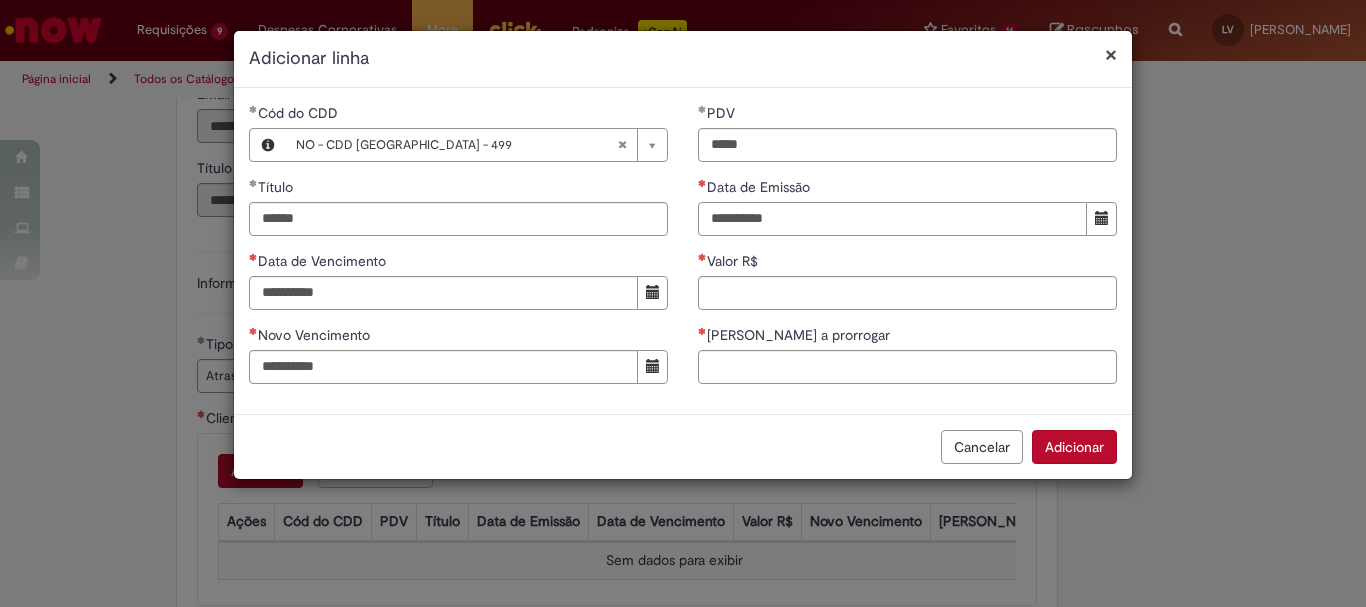 click on "Data de Emissão" at bounding box center [892, 219] 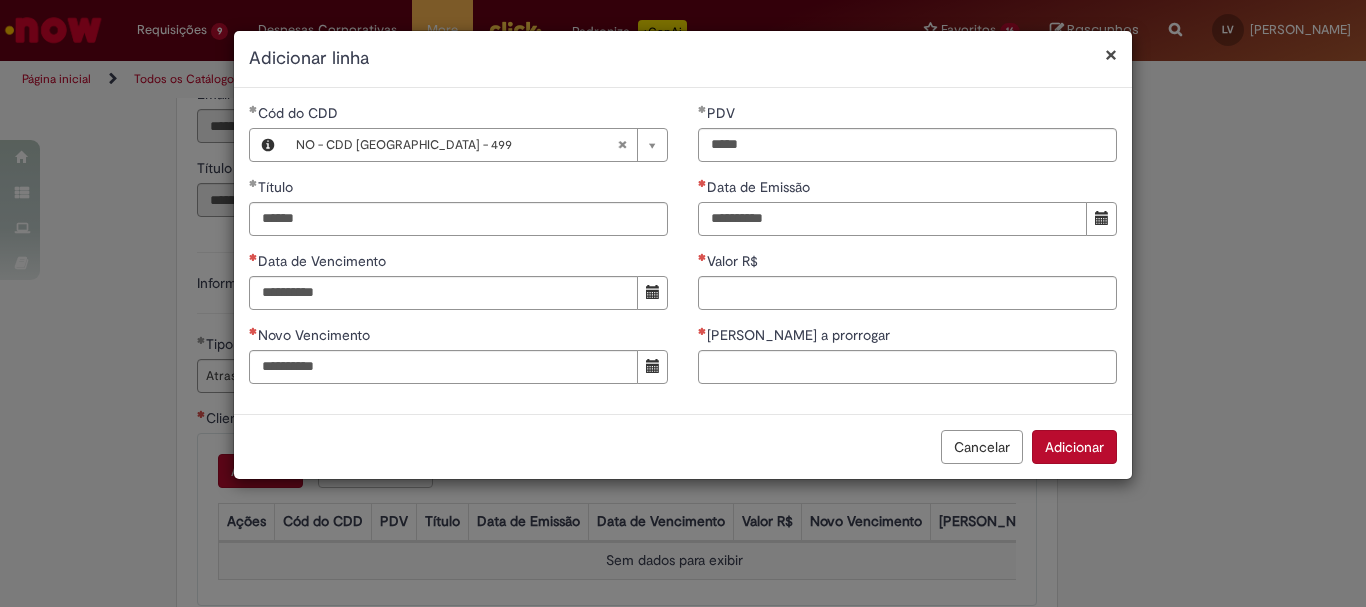 type on "**********" 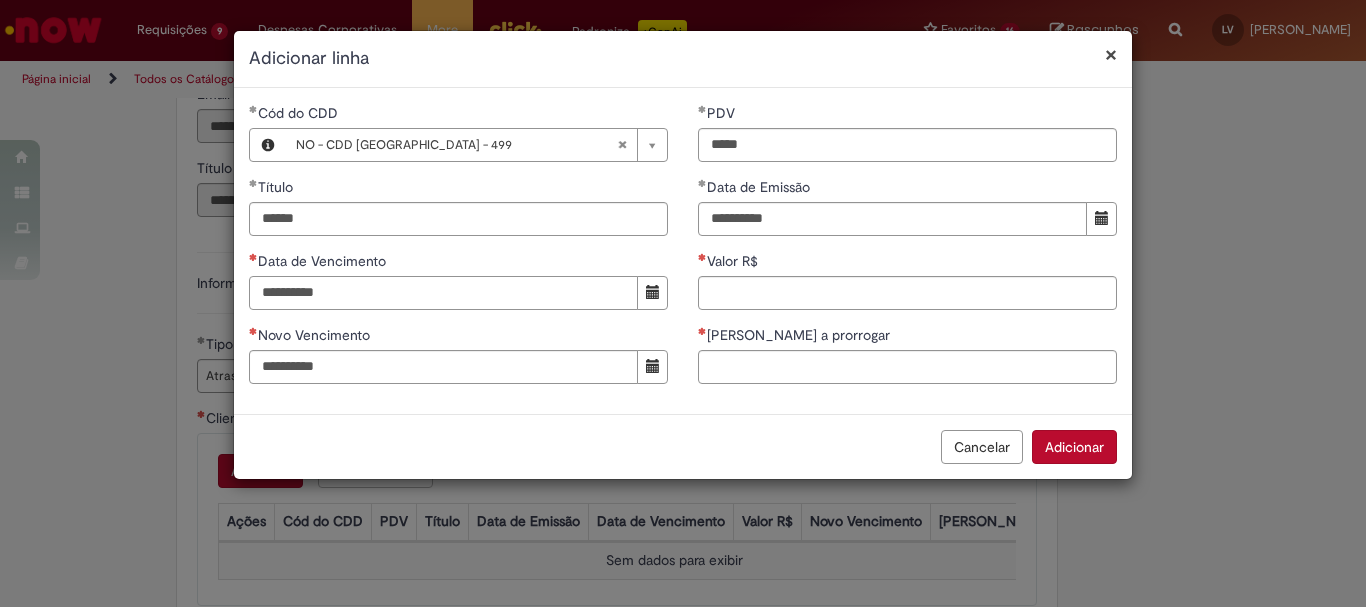 click on "Data de Vencimento" at bounding box center [443, 293] 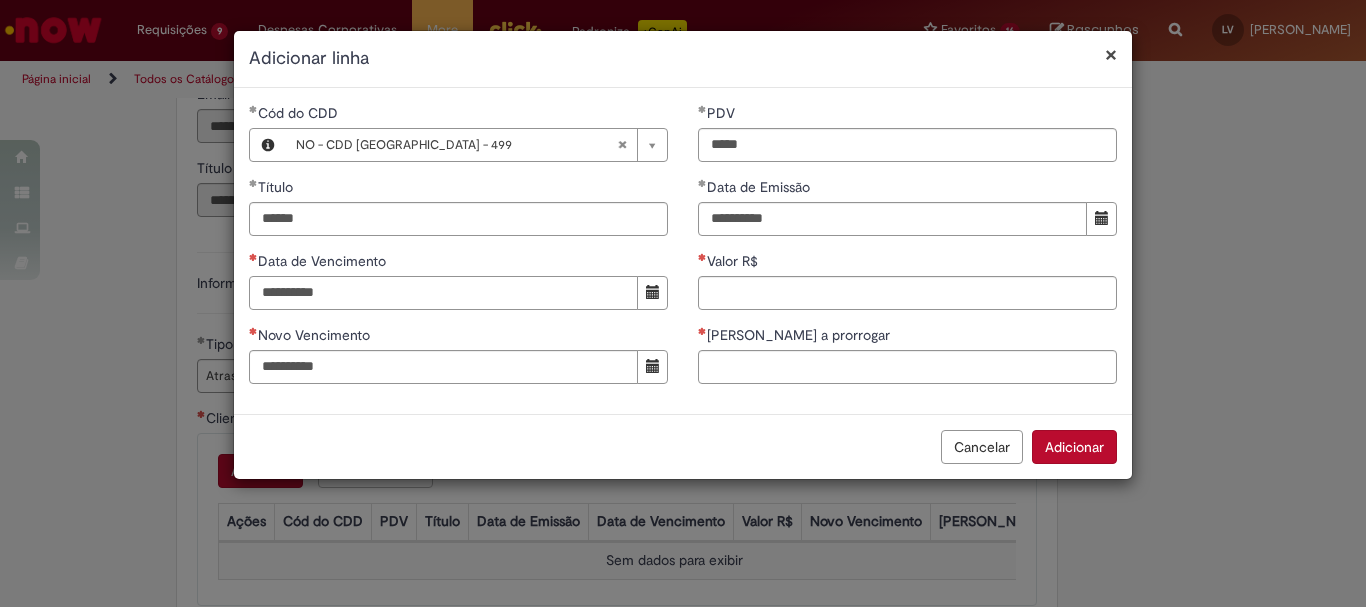 type on "**********" 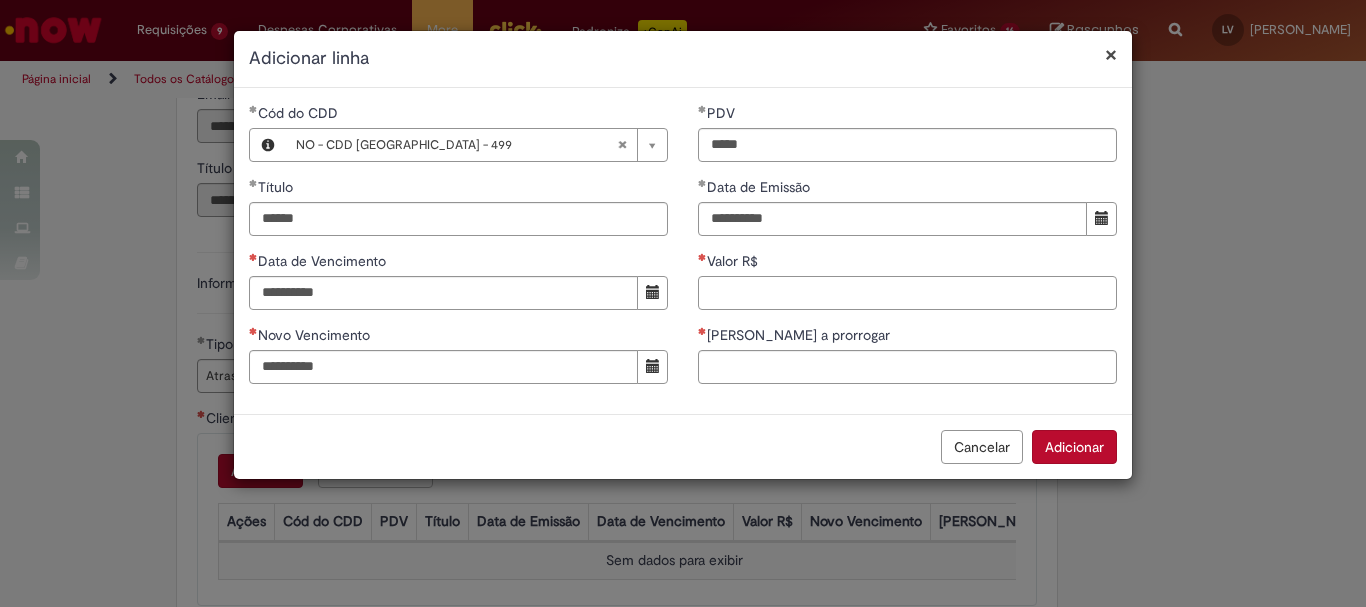 click on "Valor R$" at bounding box center (907, 293) 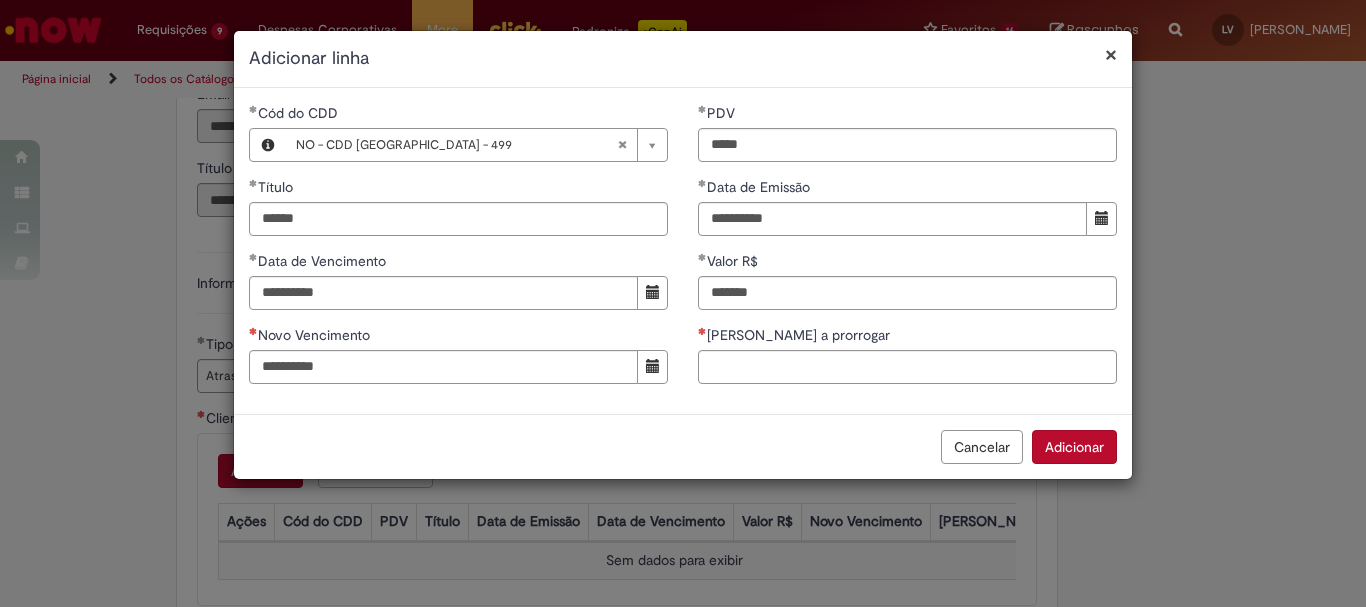 type on "**********" 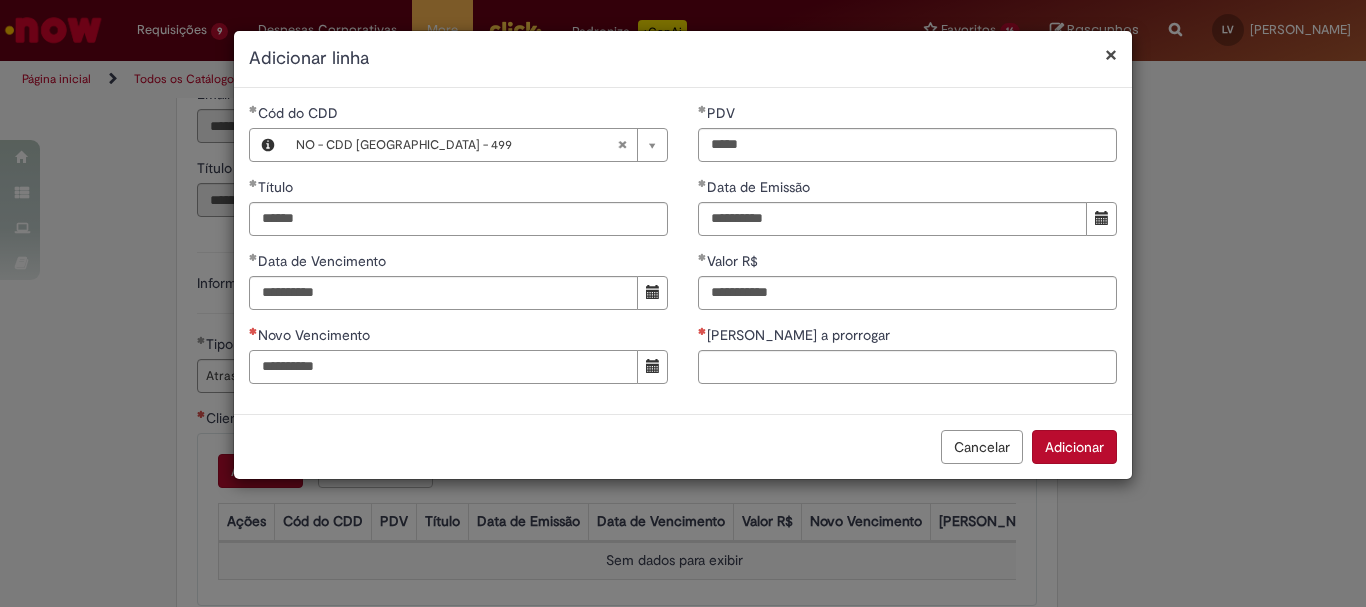 click on "Novo Vencimento" at bounding box center [443, 367] 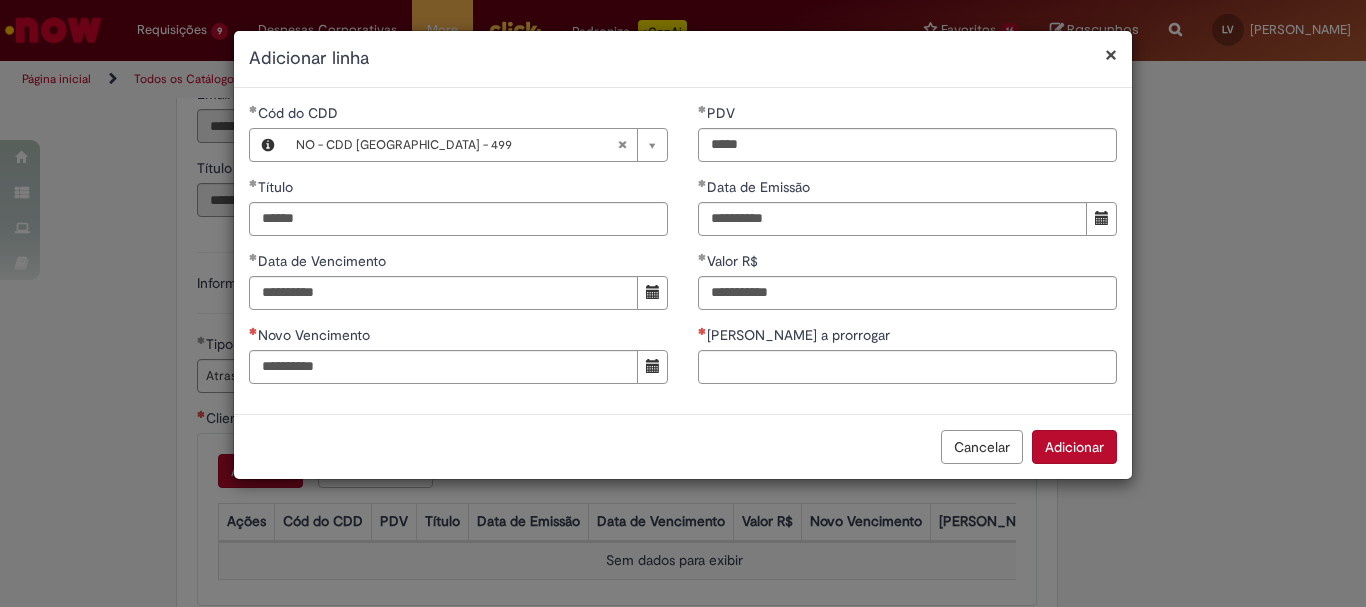 click on "[PERSON_NAME] a prorrogar" at bounding box center (907, 337) 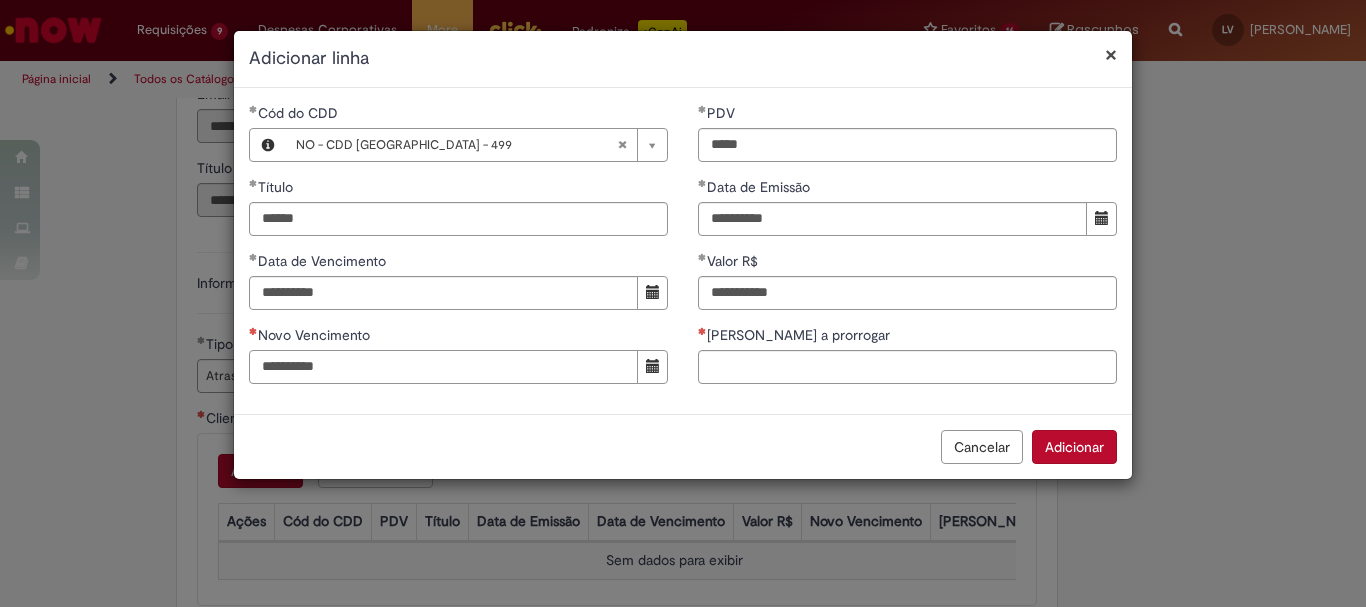 click on "Novo Vencimento" at bounding box center (443, 367) 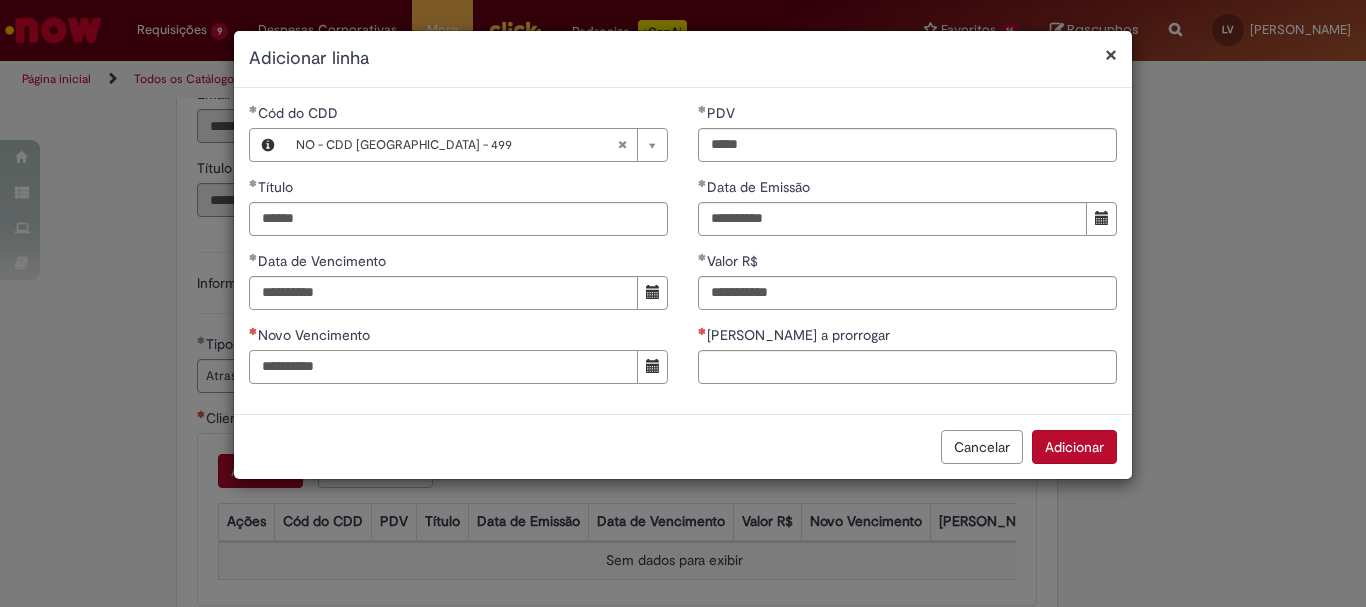 type on "**********" 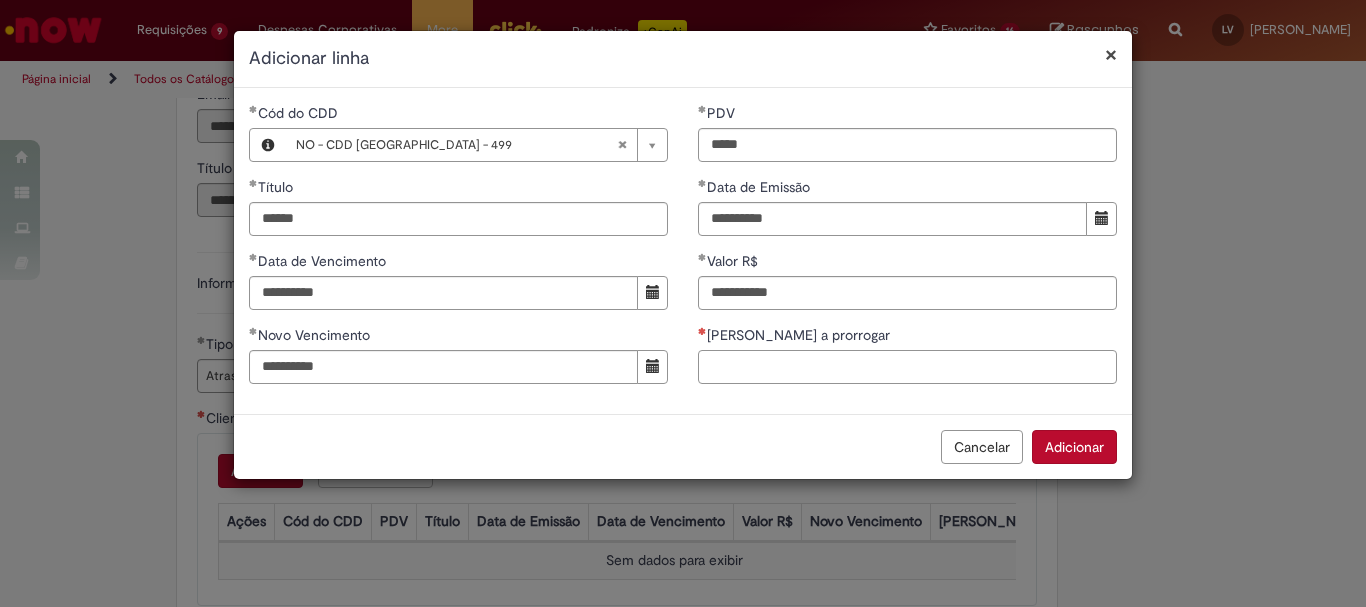 click on "[PERSON_NAME] a prorrogar" at bounding box center [907, 367] 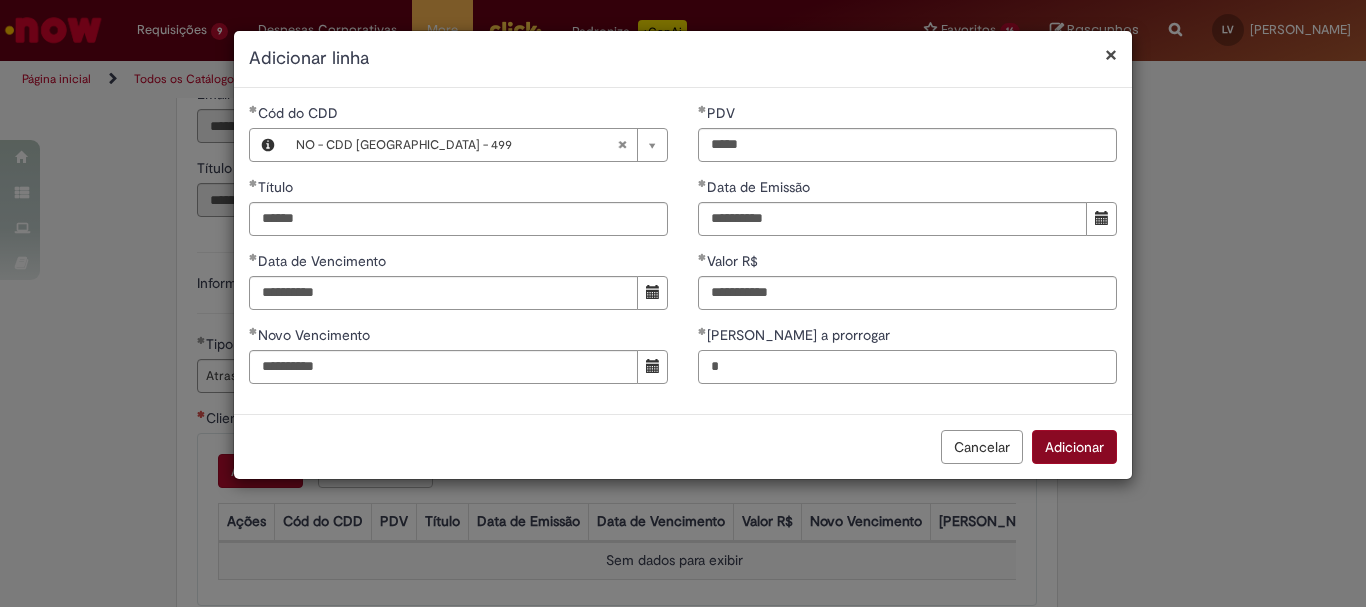 type on "*" 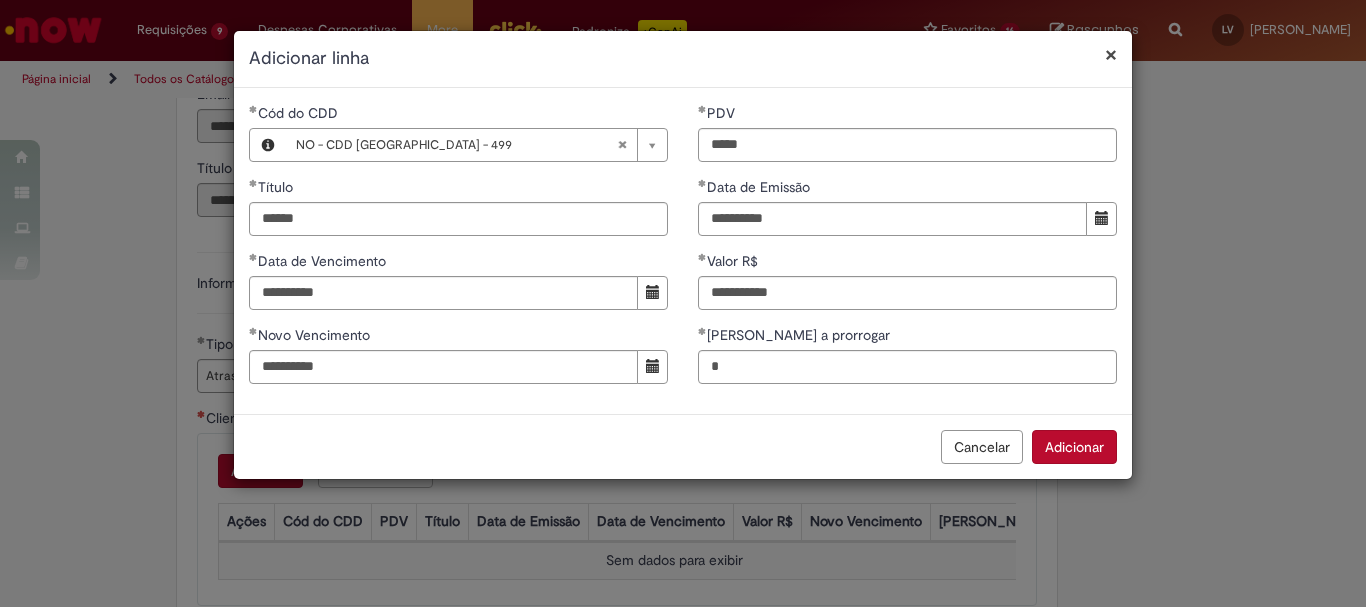 click on "Adicionar" at bounding box center (1074, 447) 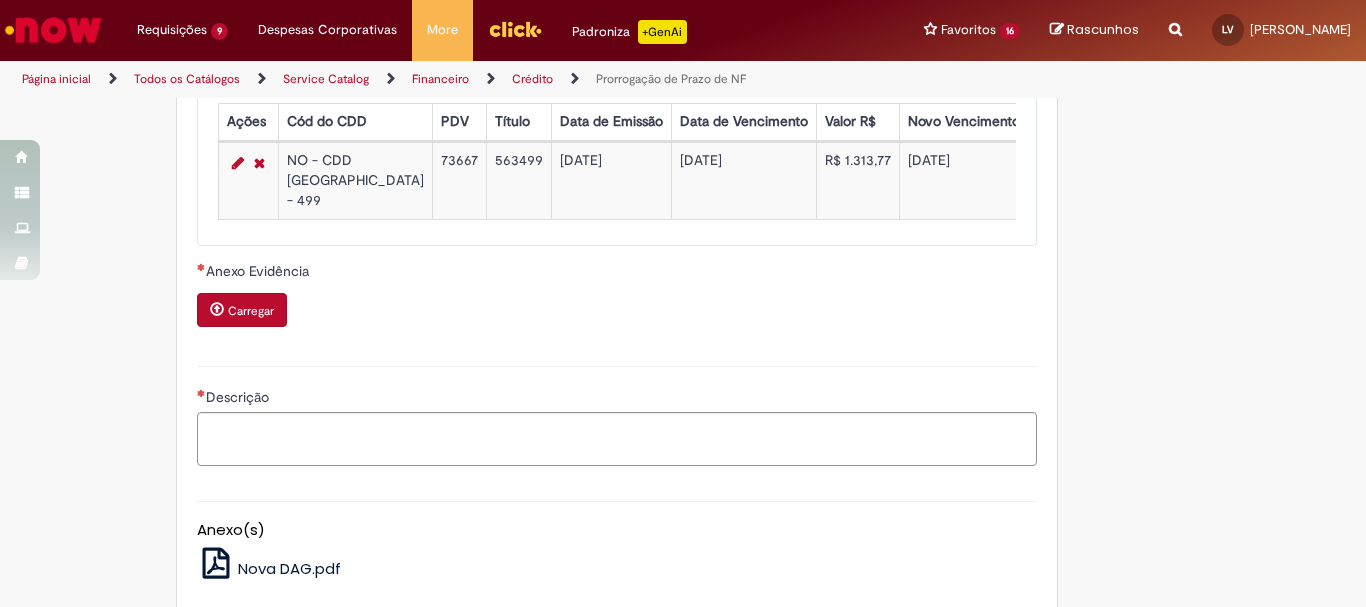 scroll, scrollTop: 1200, scrollLeft: 0, axis: vertical 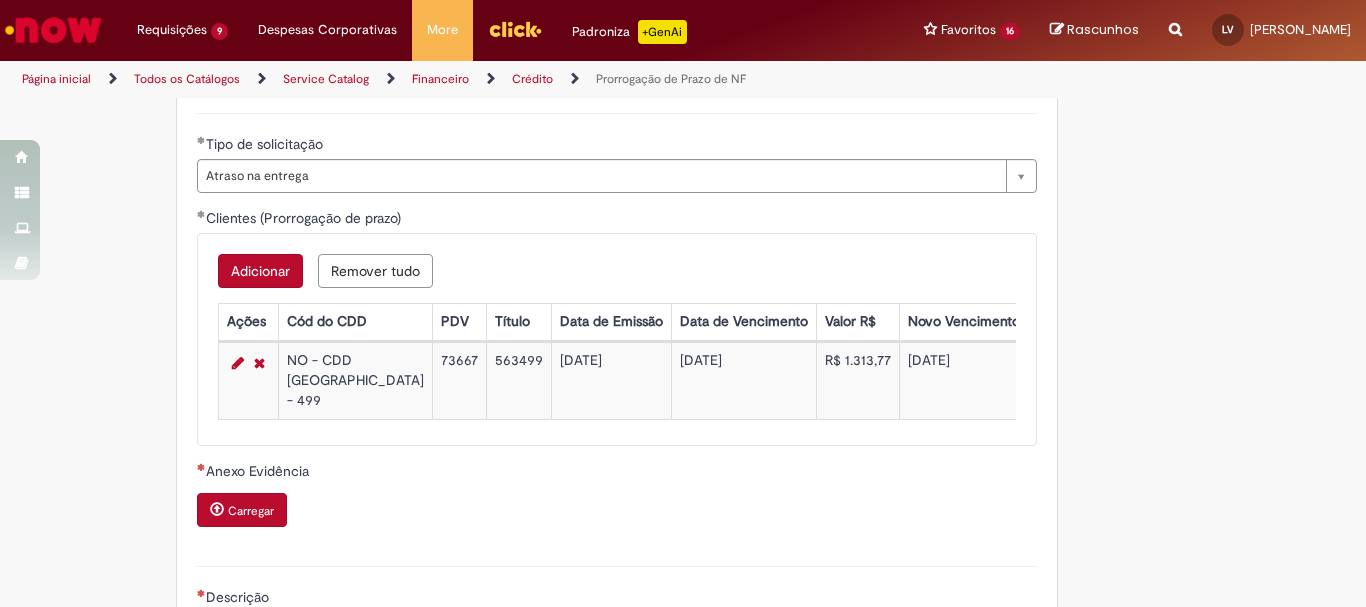 type 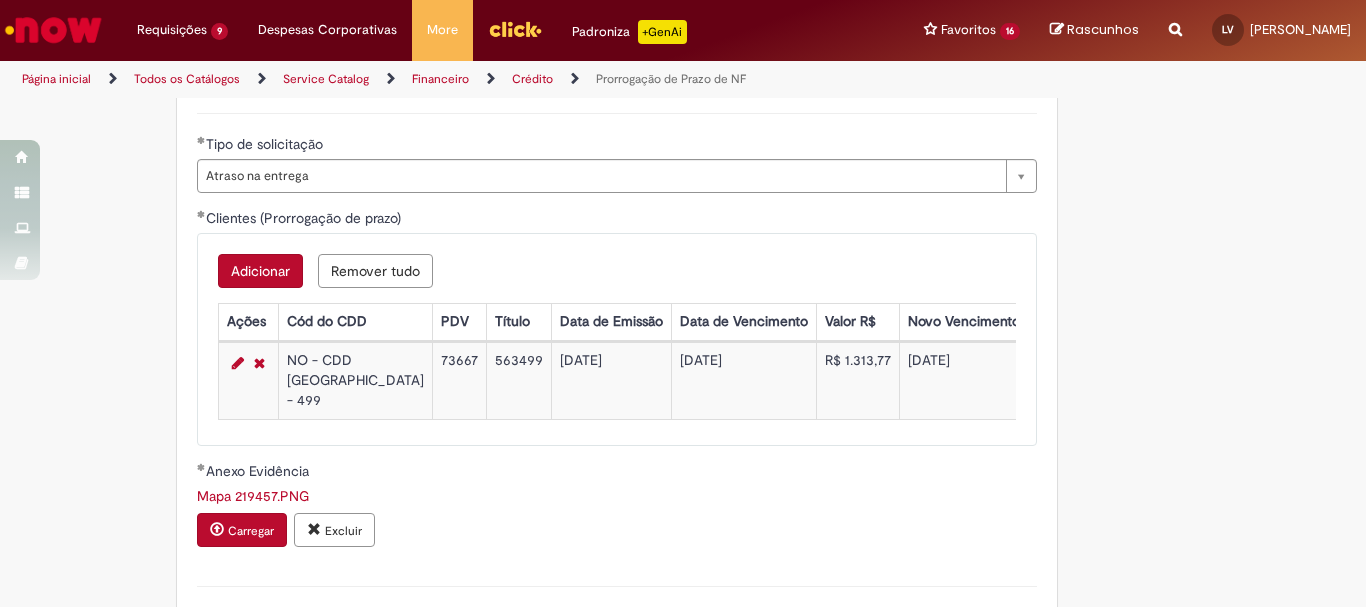 scroll, scrollTop: 1600, scrollLeft: 0, axis: vertical 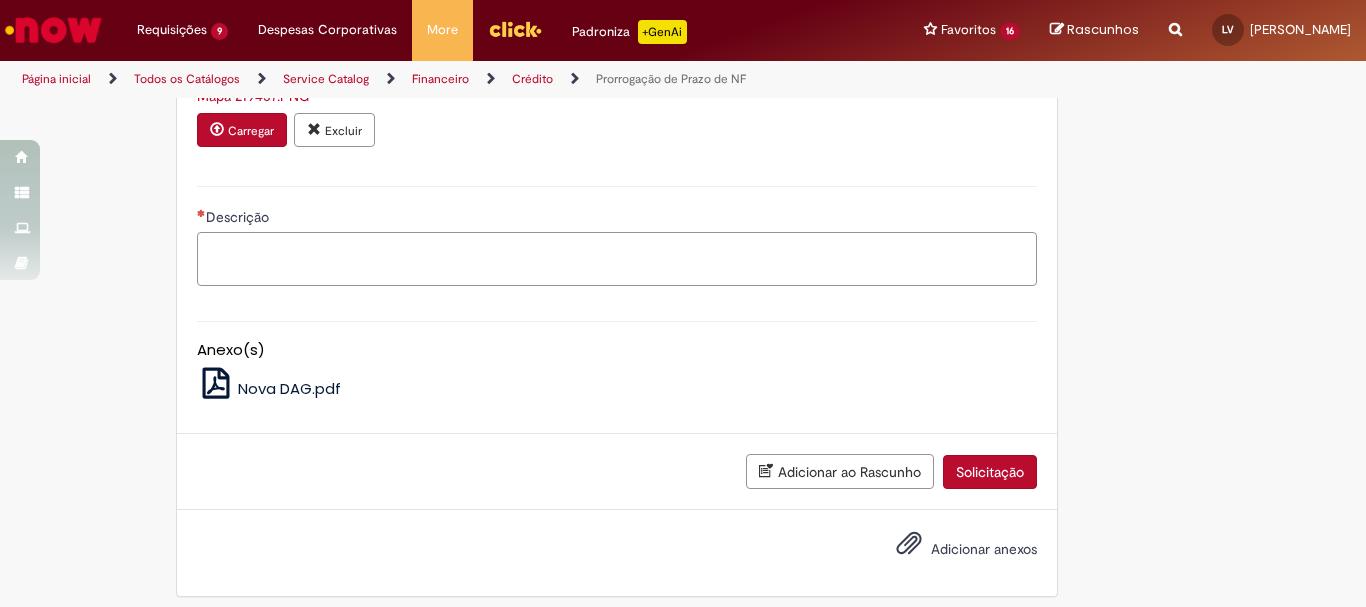 click on "Descrição" at bounding box center (617, 259) 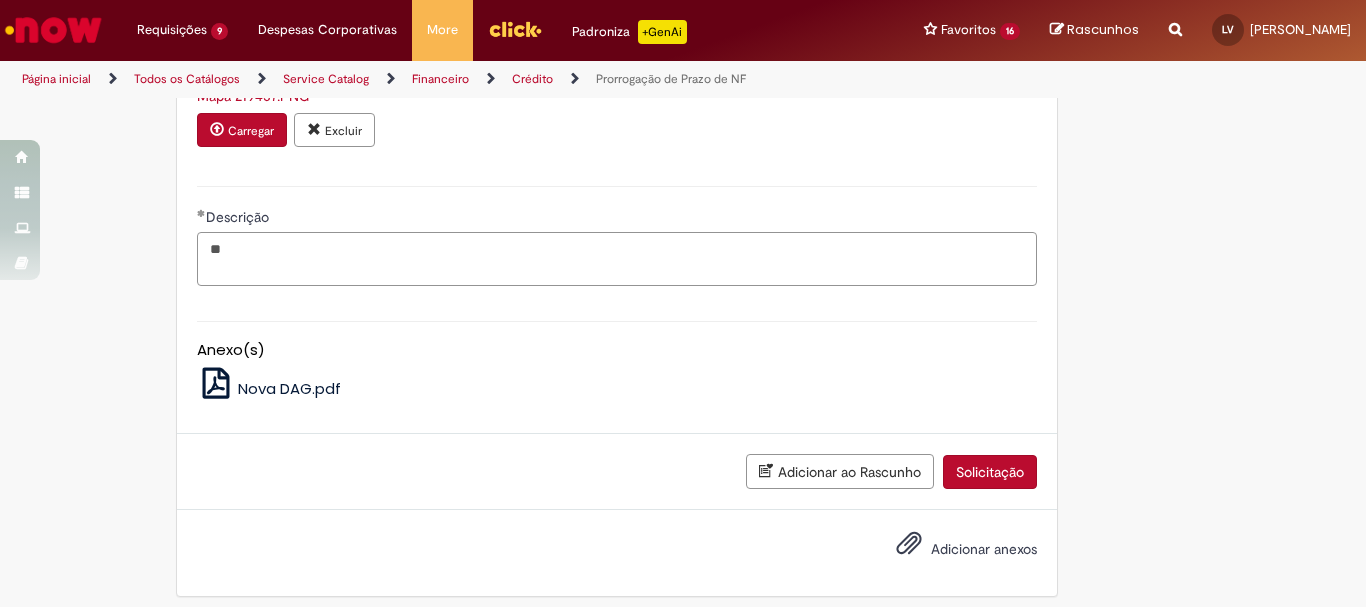 type on "*" 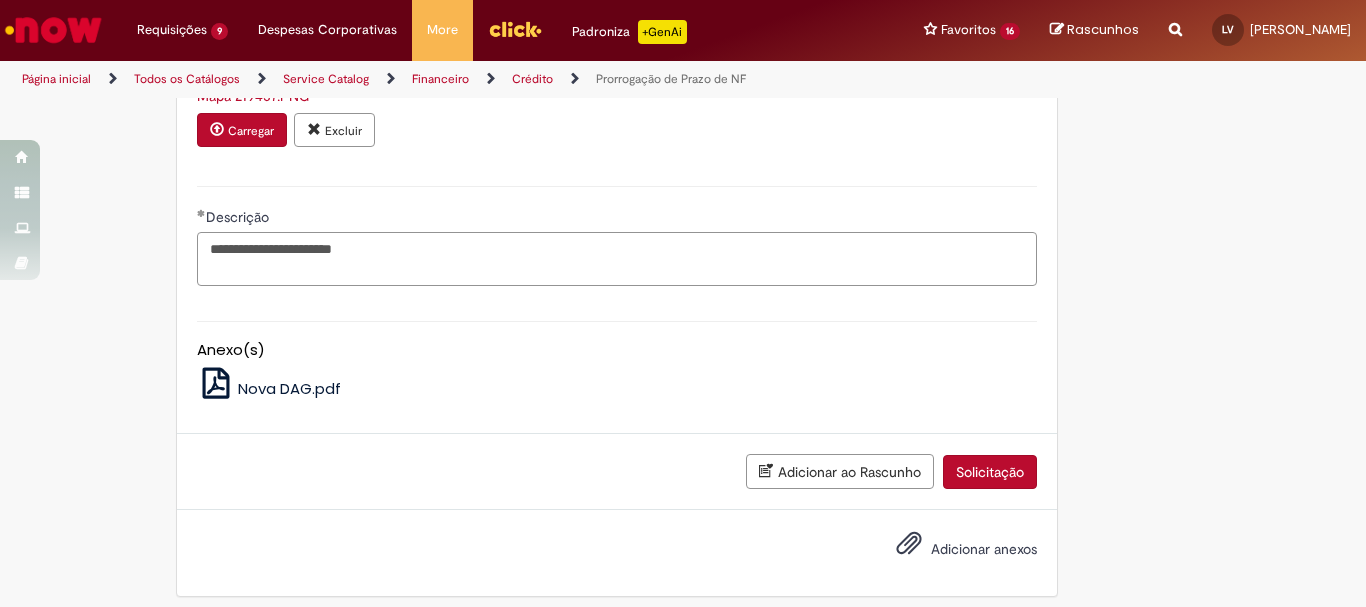 paste on "*******" 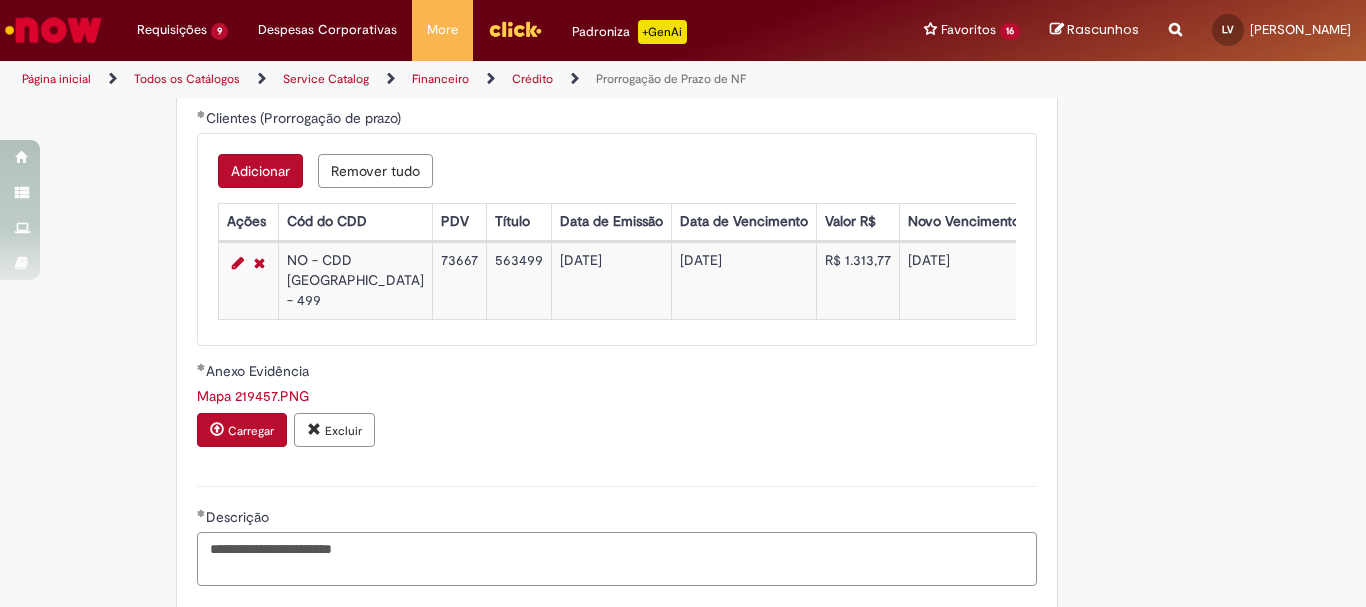 scroll, scrollTop: 1200, scrollLeft: 0, axis: vertical 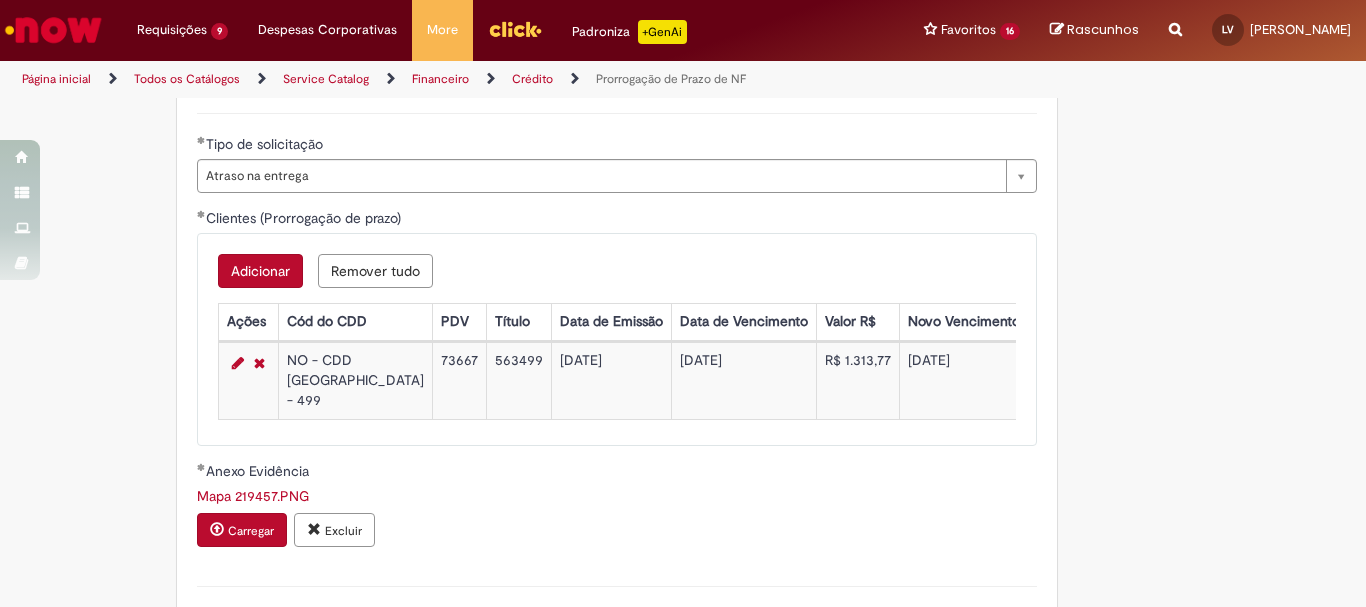 click on "73667" at bounding box center [459, 381] 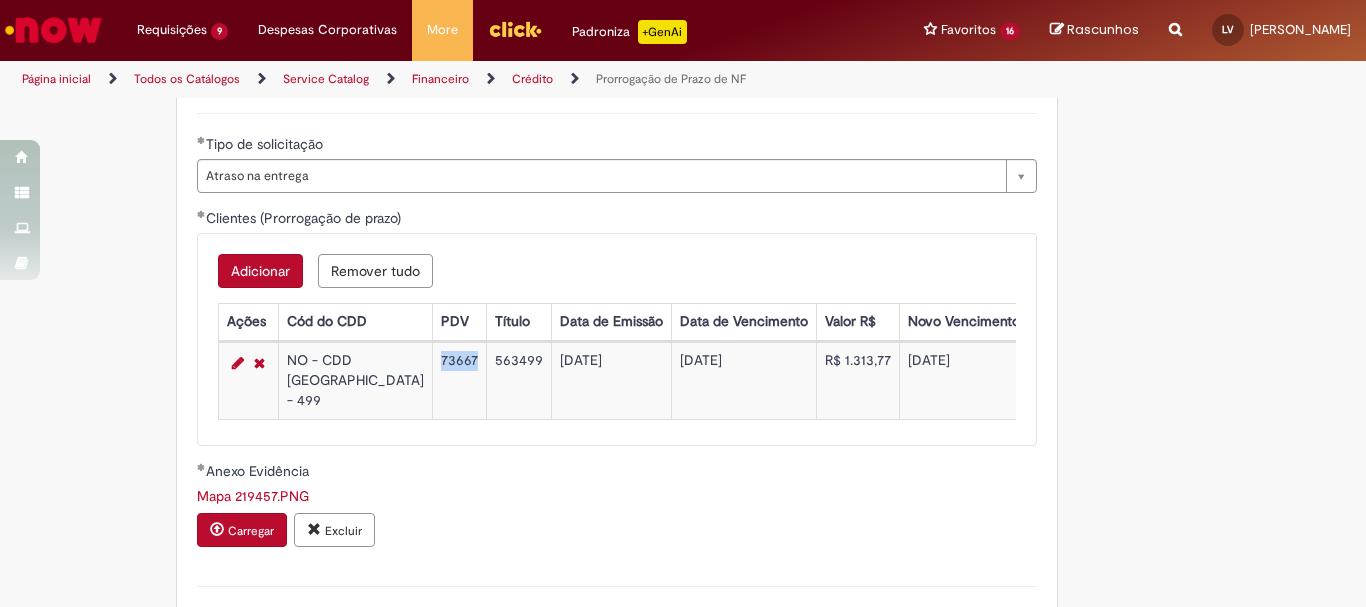 click on "73667" at bounding box center [459, 381] 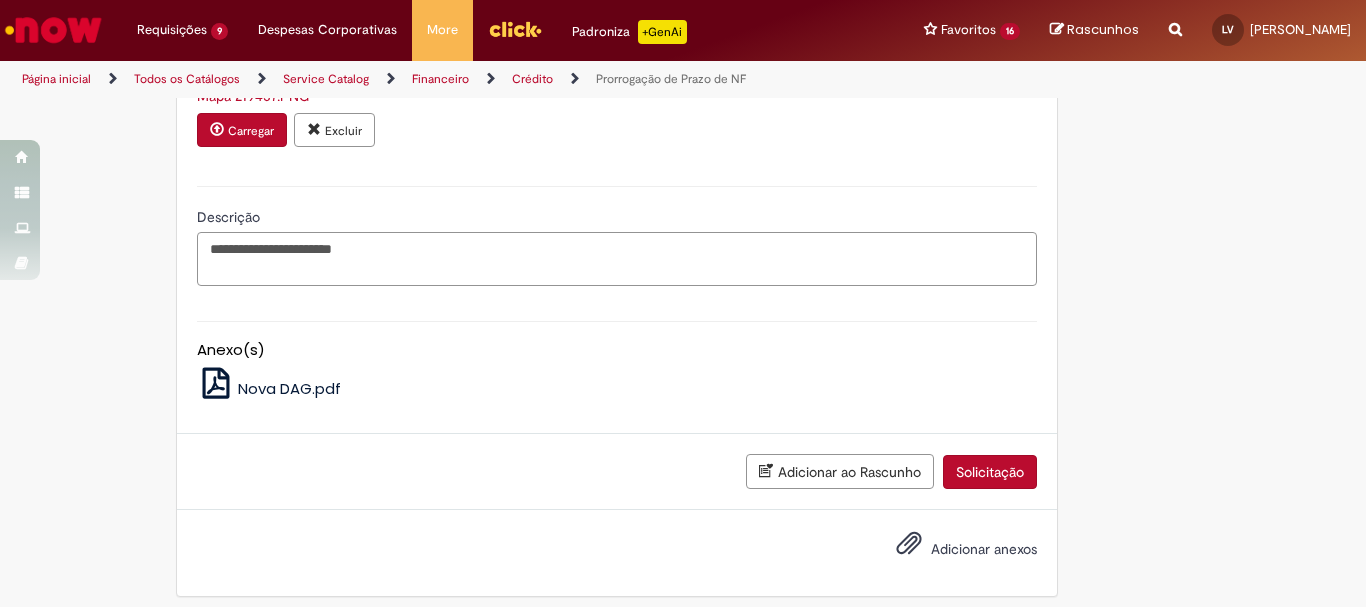 click on "**********" at bounding box center [617, 259] 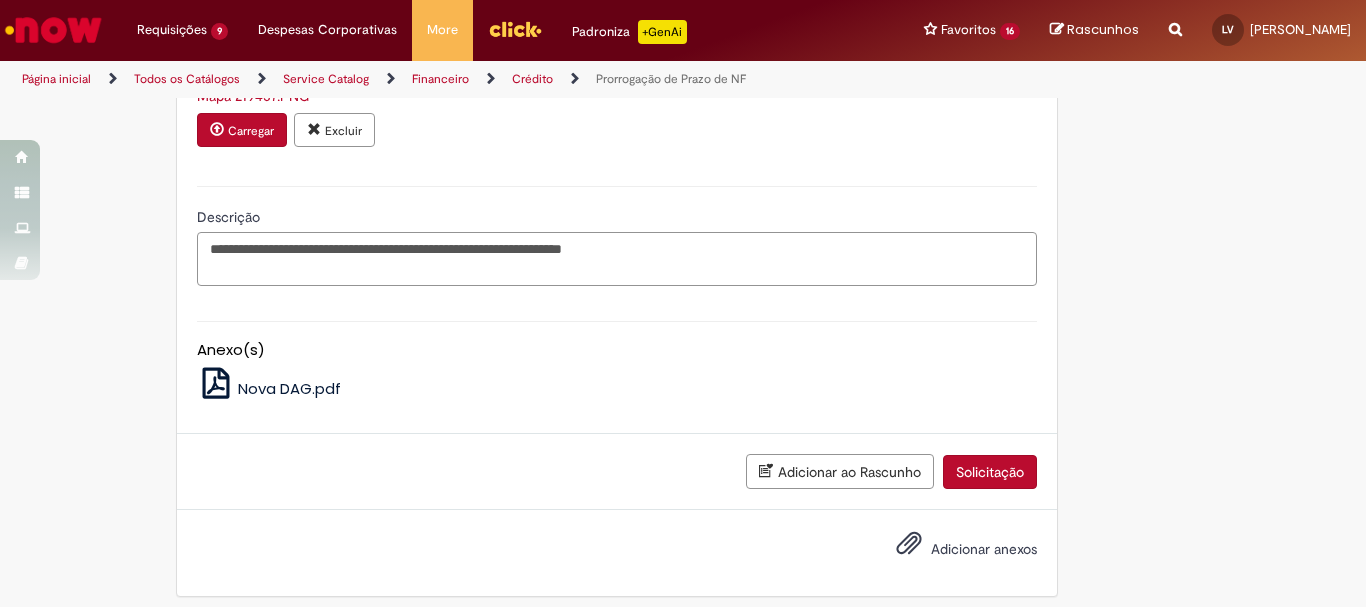 scroll, scrollTop: 1400, scrollLeft: 0, axis: vertical 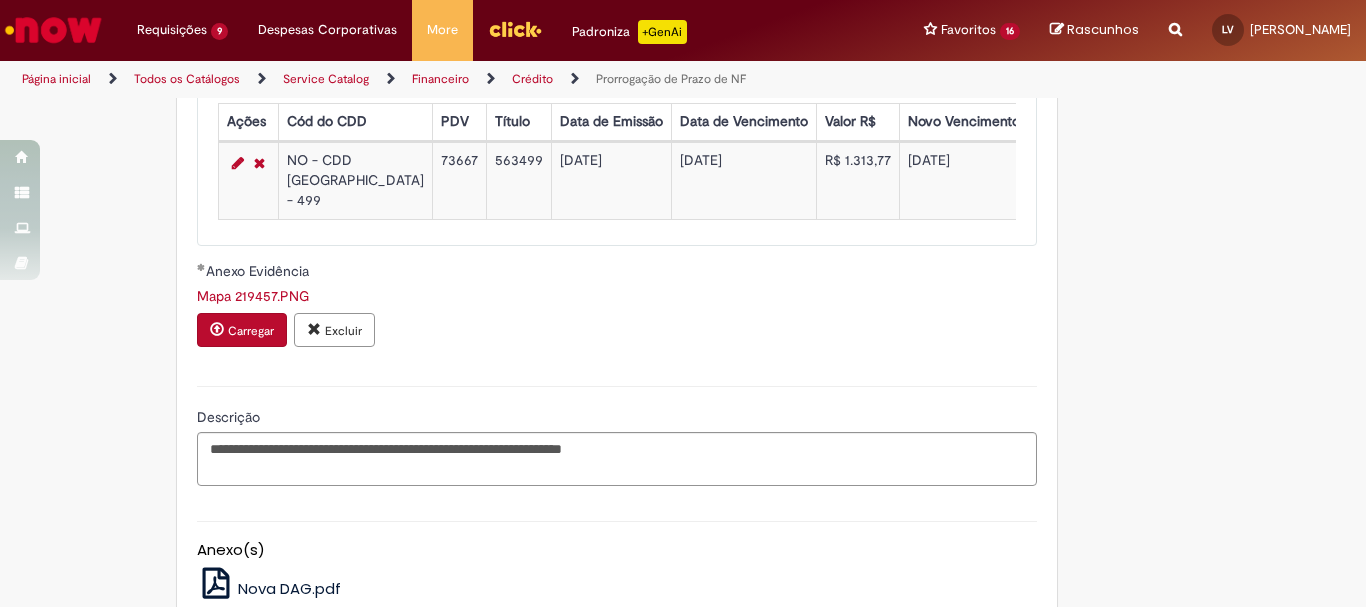 click on "563499" at bounding box center [518, 181] 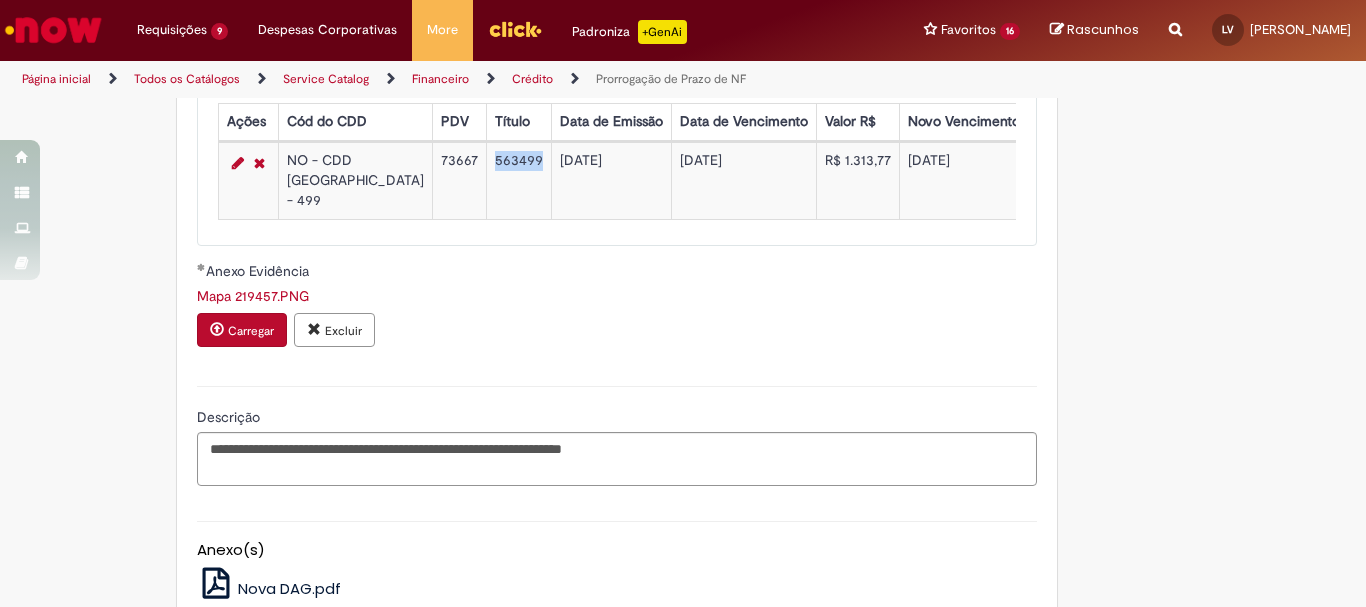 click on "563499" at bounding box center (518, 181) 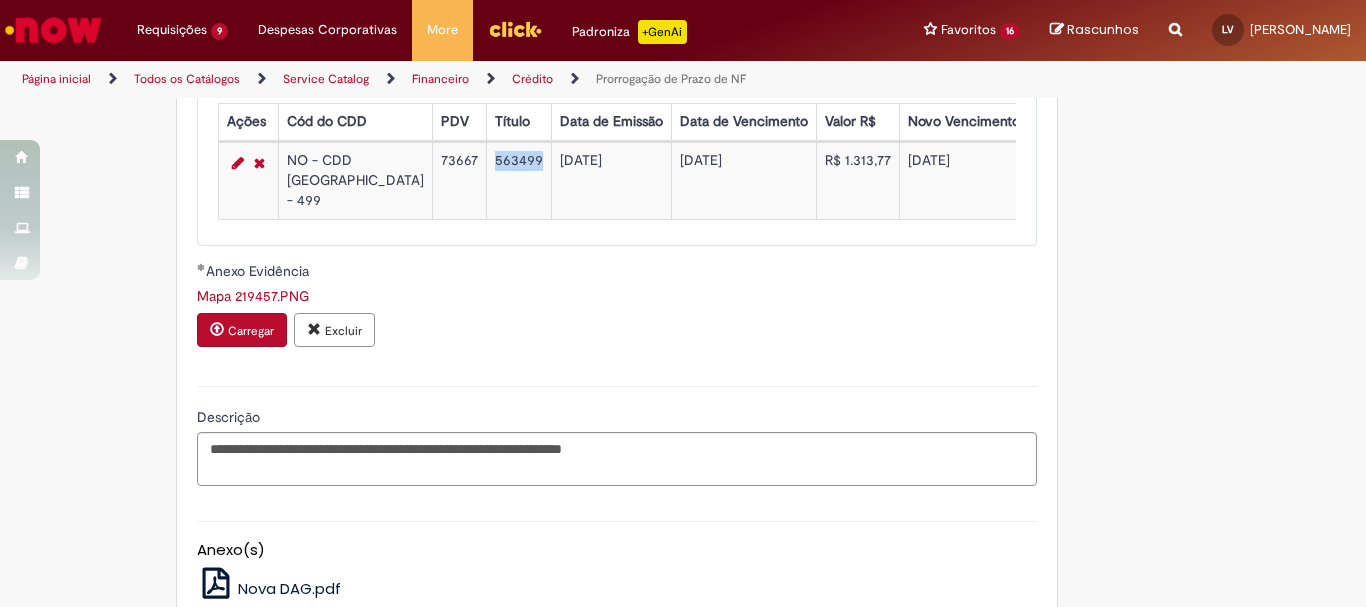 copy on "563499" 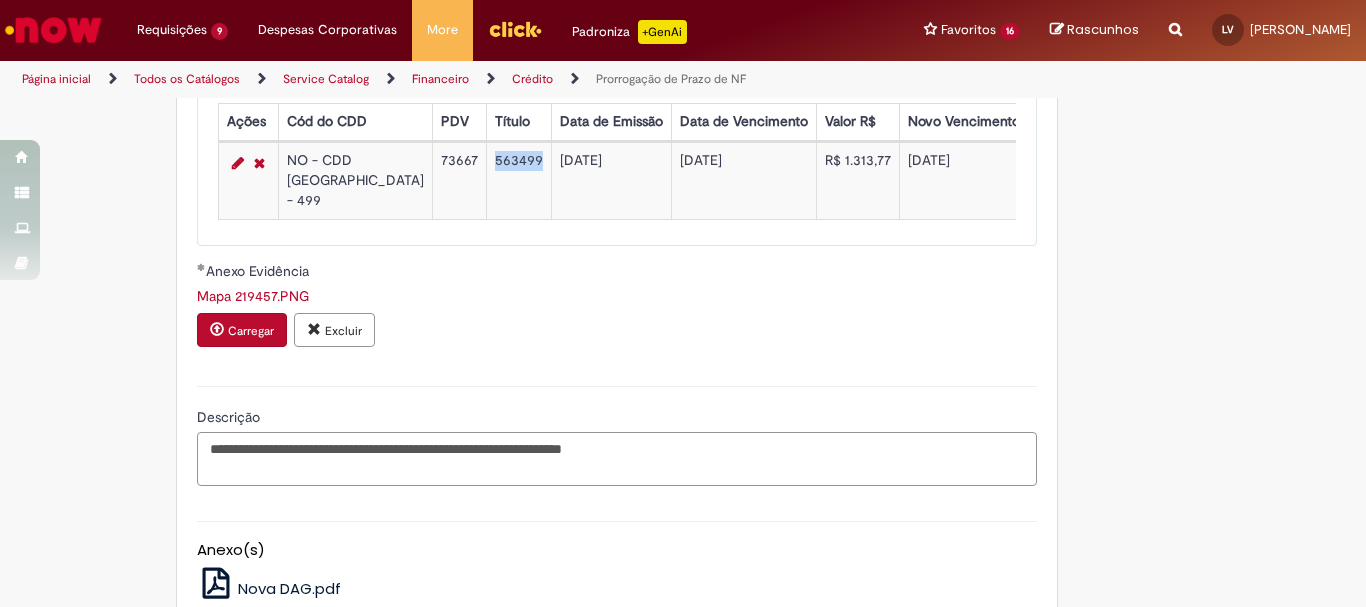 click on "**********" at bounding box center (617, 459) 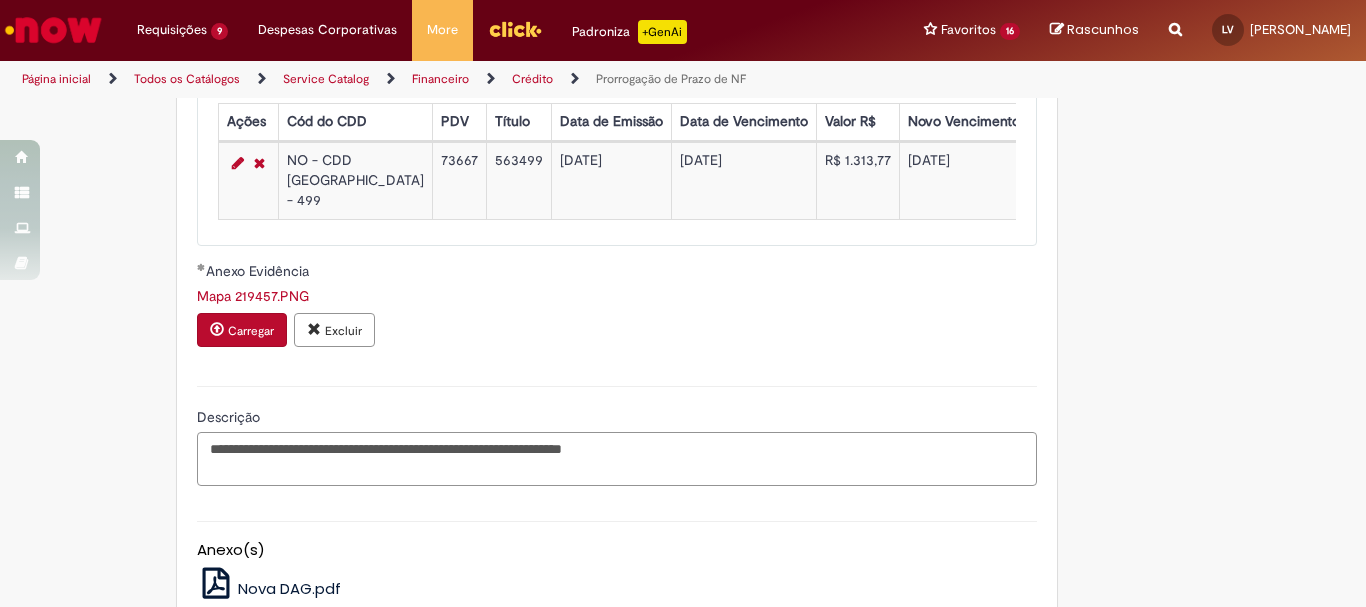 paste on "*******" 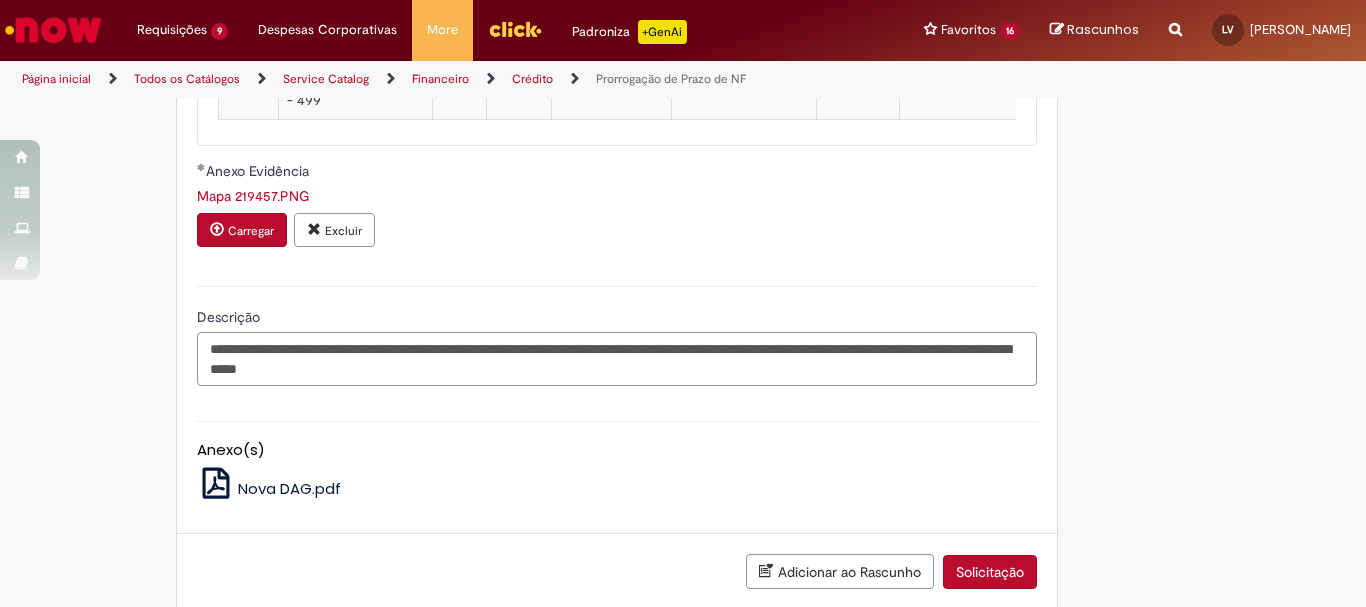 scroll, scrollTop: 1600, scrollLeft: 0, axis: vertical 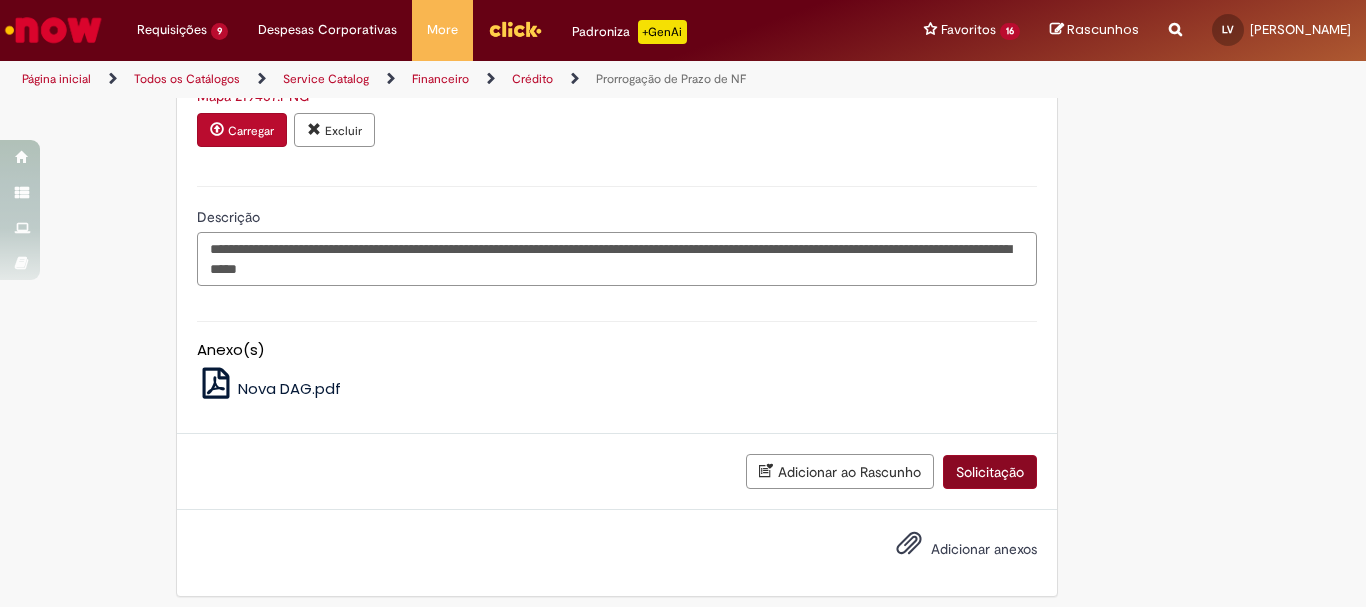 type on "**********" 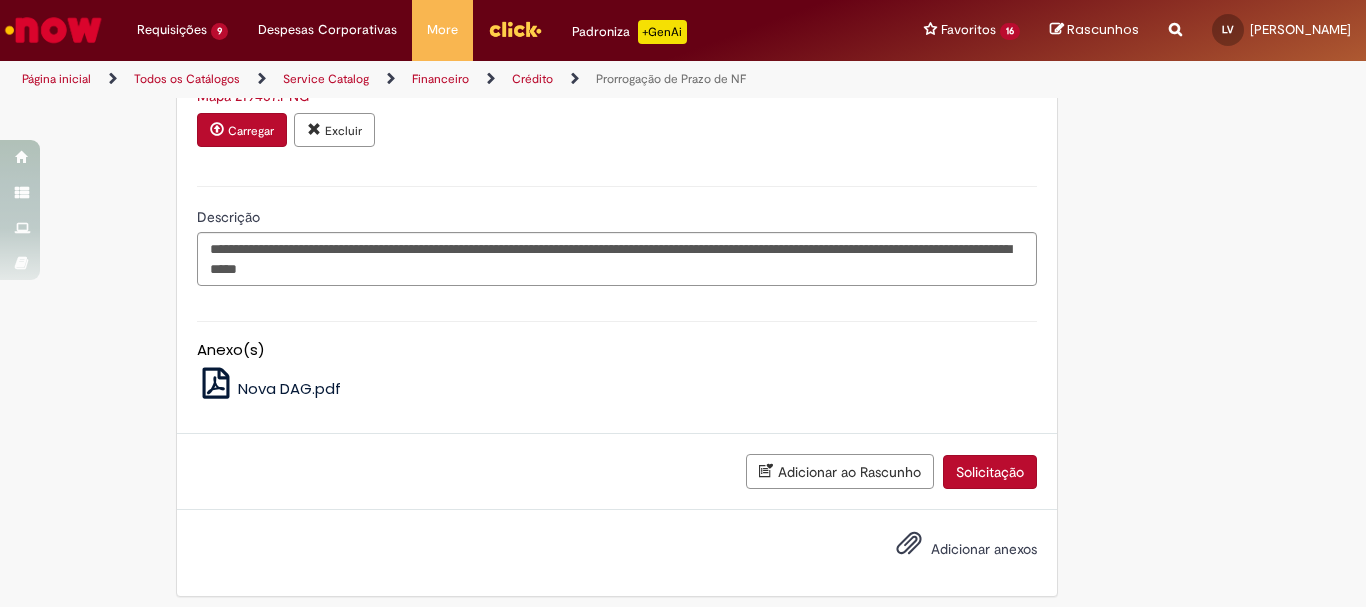 click on "Solicitação" at bounding box center (990, 472) 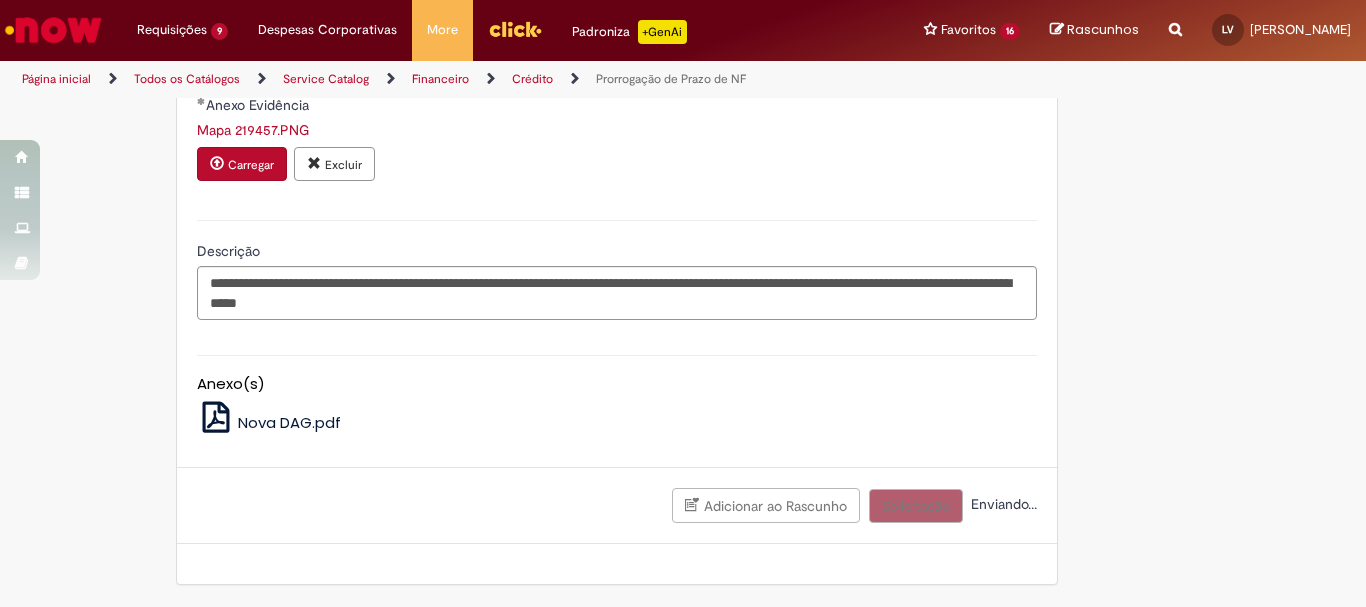 scroll, scrollTop: 1581, scrollLeft: 0, axis: vertical 